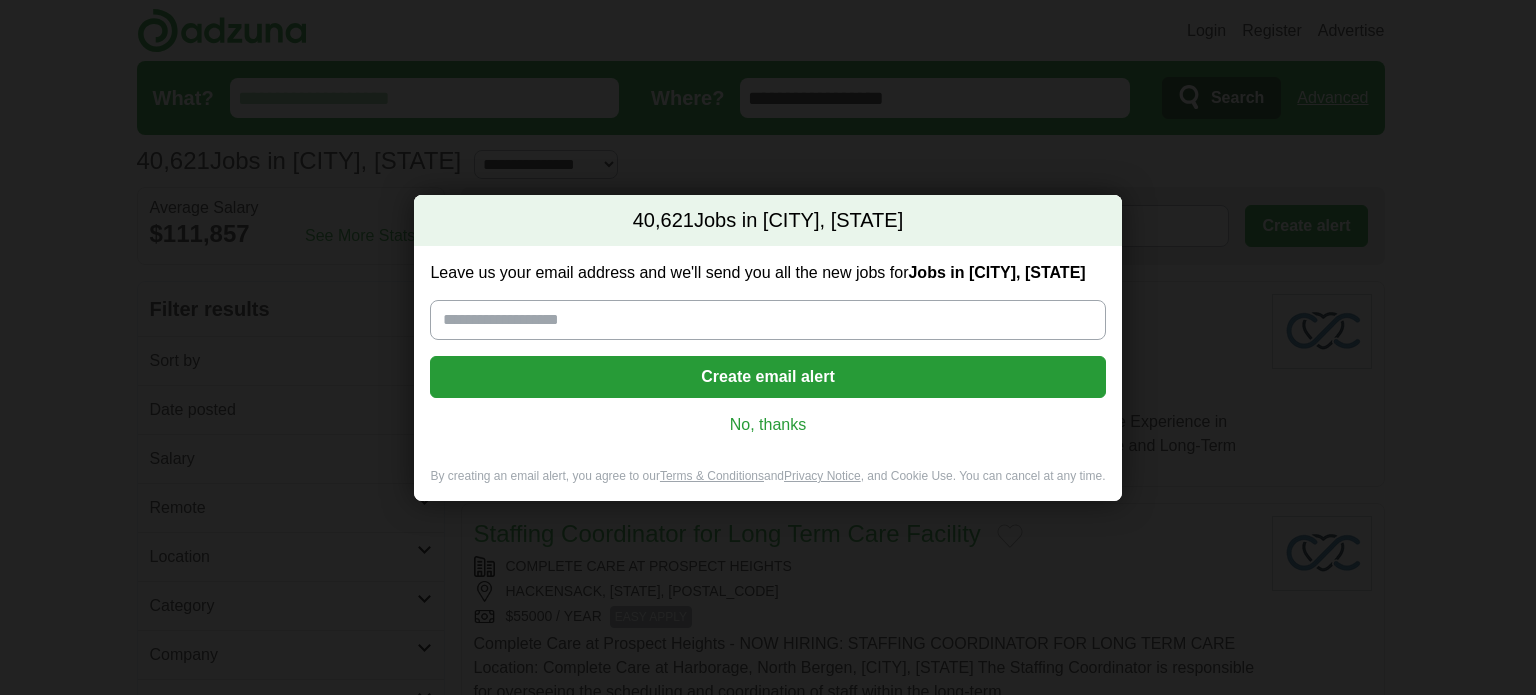 scroll, scrollTop: 0, scrollLeft: 0, axis: both 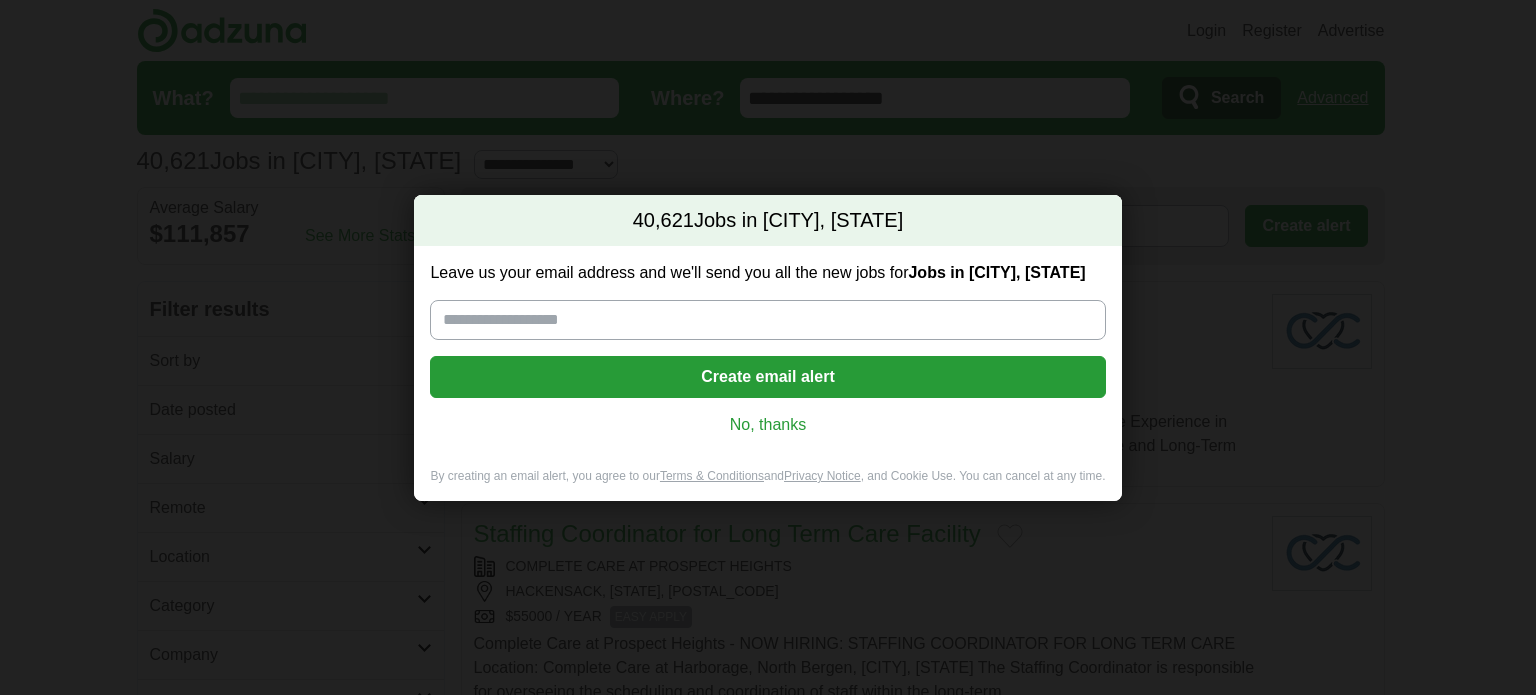 click on "No, thanks" at bounding box center [767, 425] 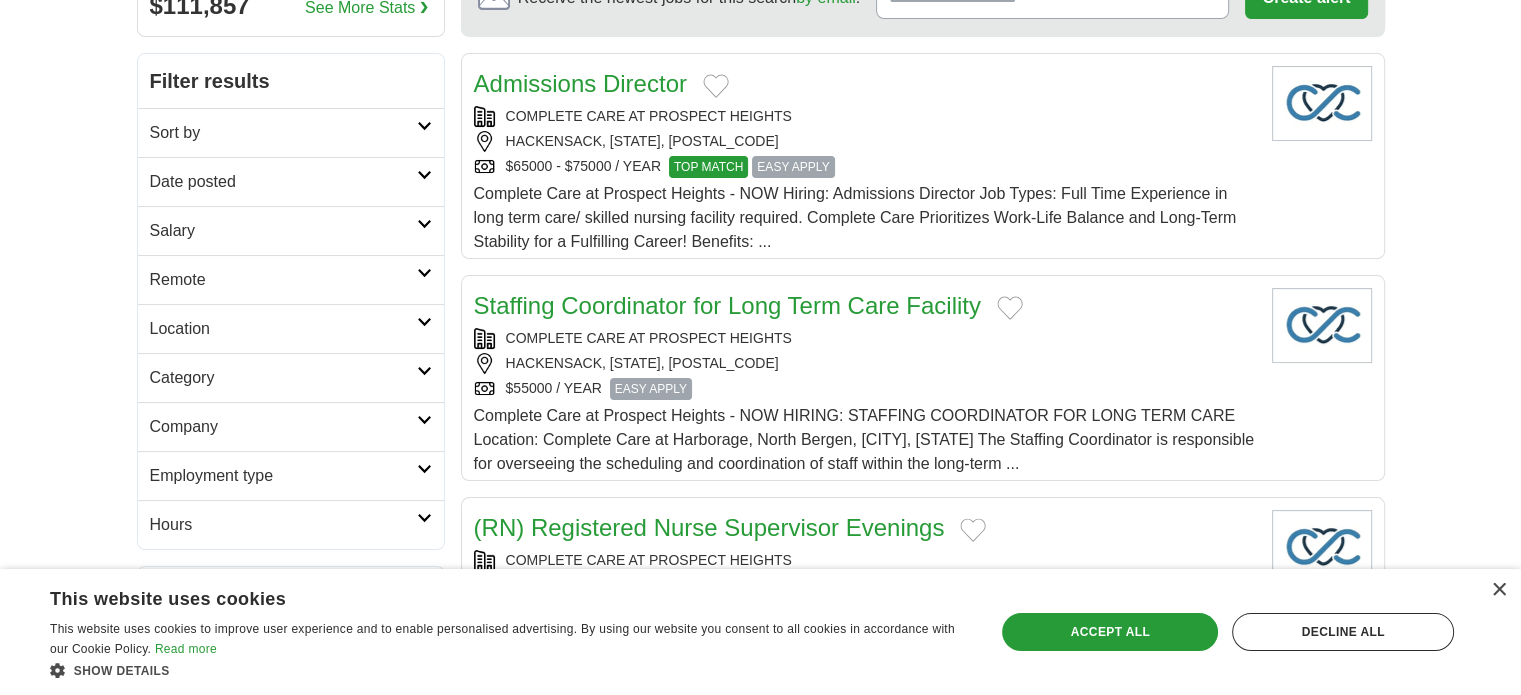 scroll, scrollTop: 232, scrollLeft: 0, axis: vertical 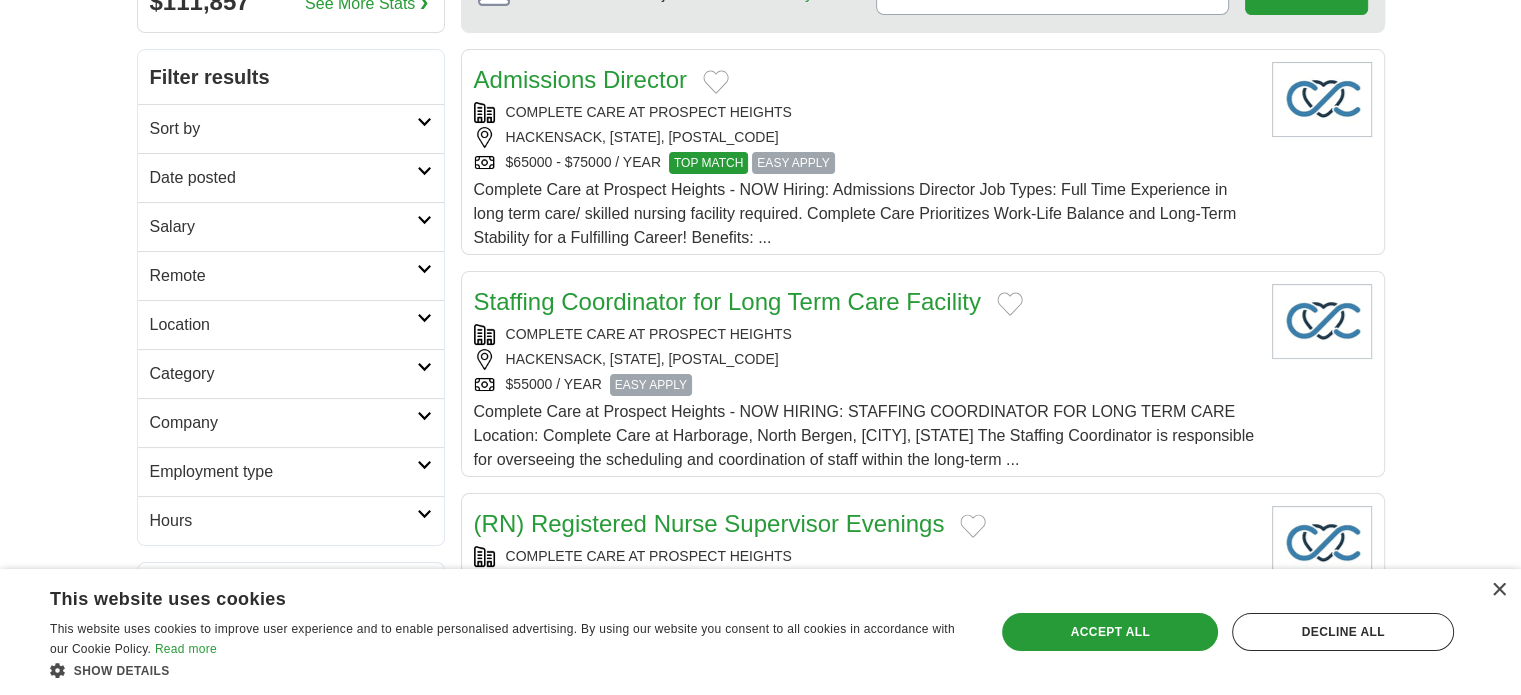 click on "Employment type" at bounding box center (283, 472) 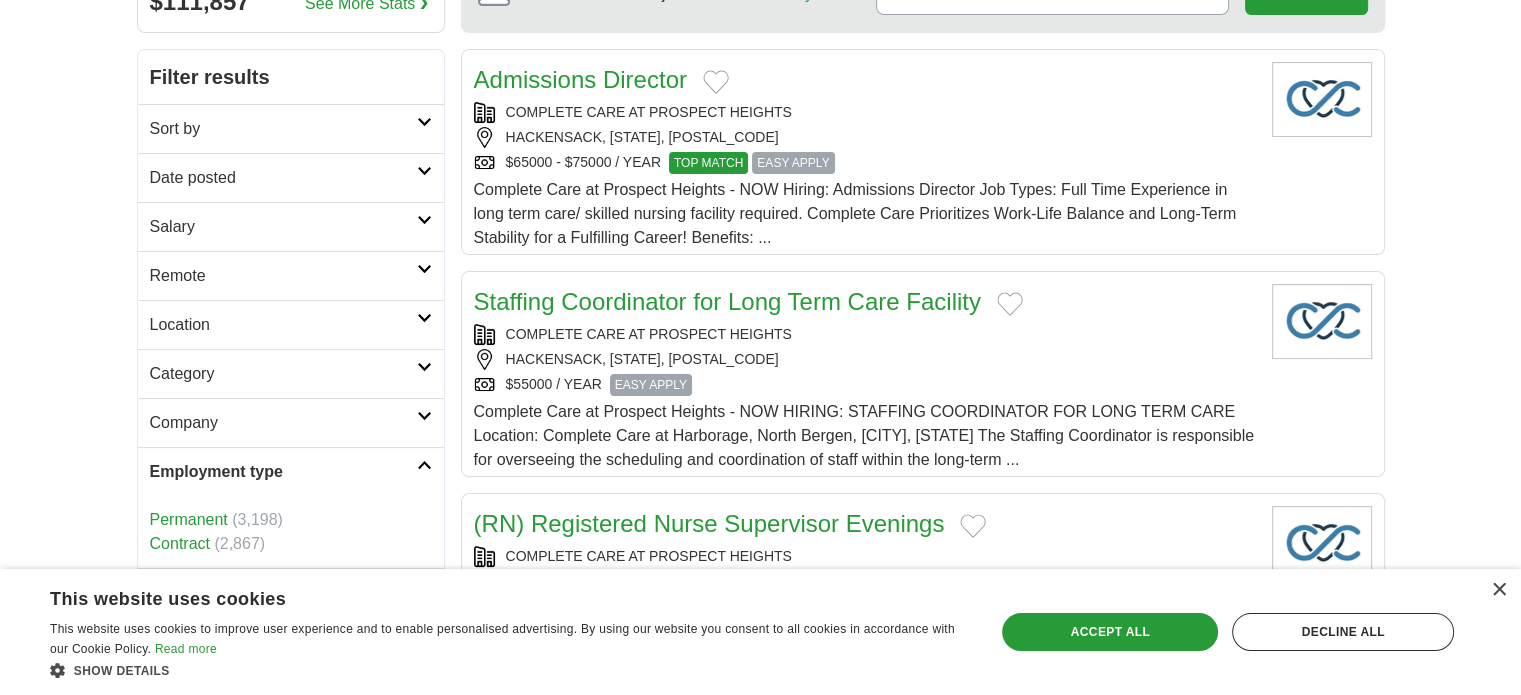 click on "Employment type" at bounding box center (283, 472) 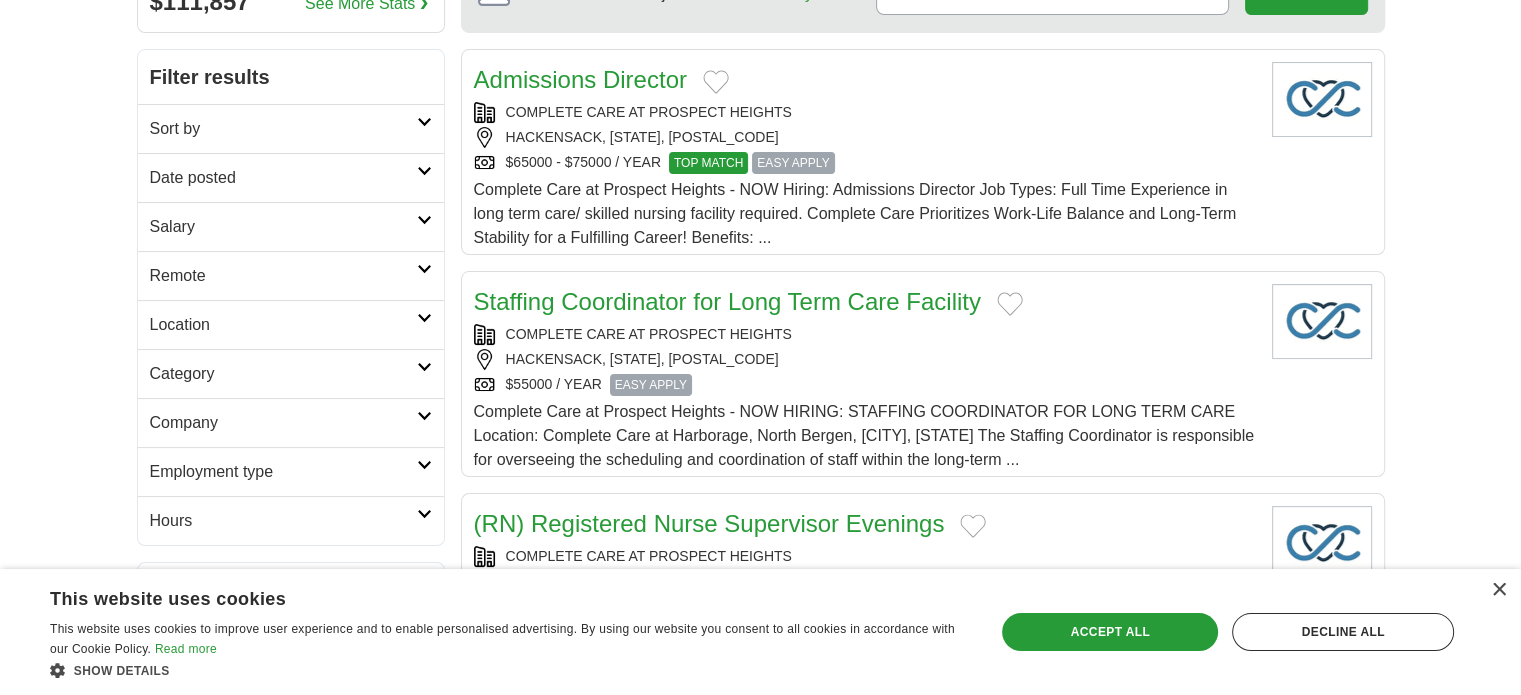 click on "Company" at bounding box center (283, 423) 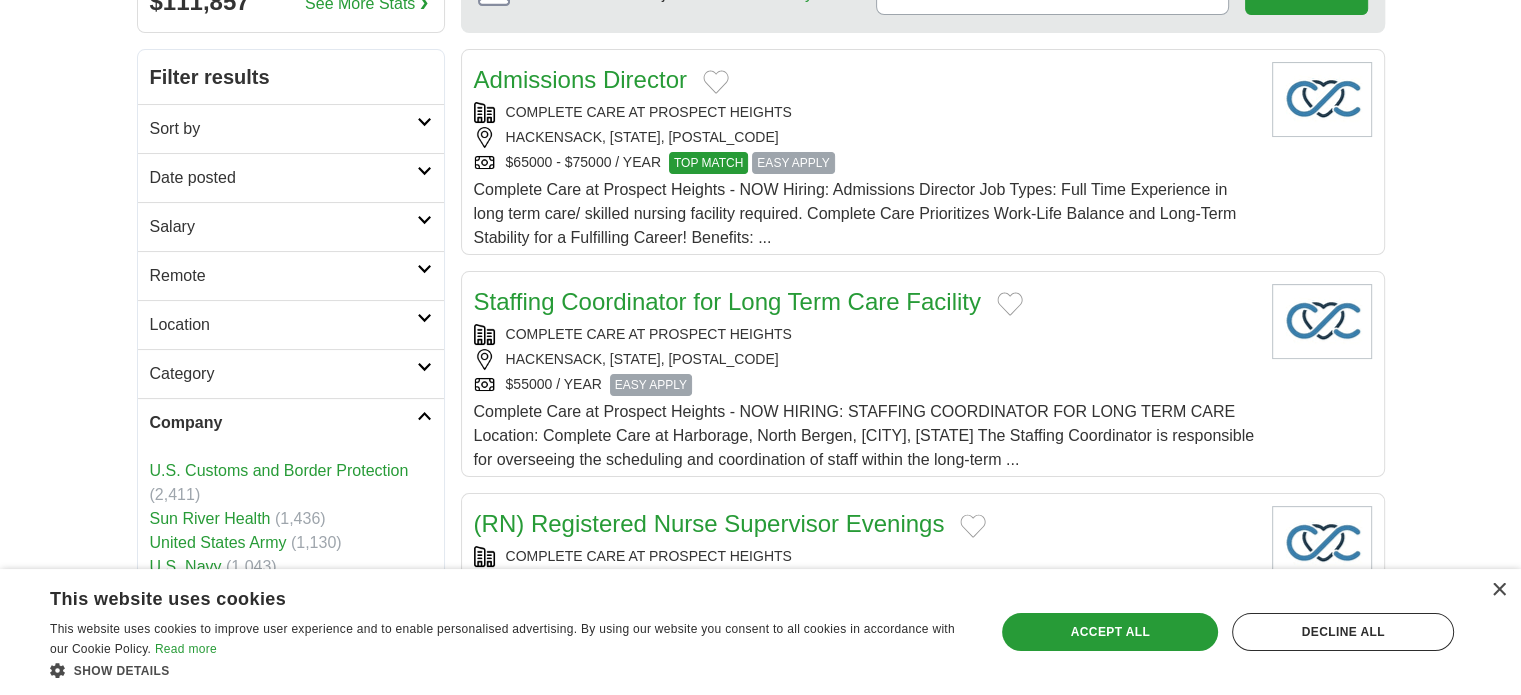 click on "Category" at bounding box center (283, 374) 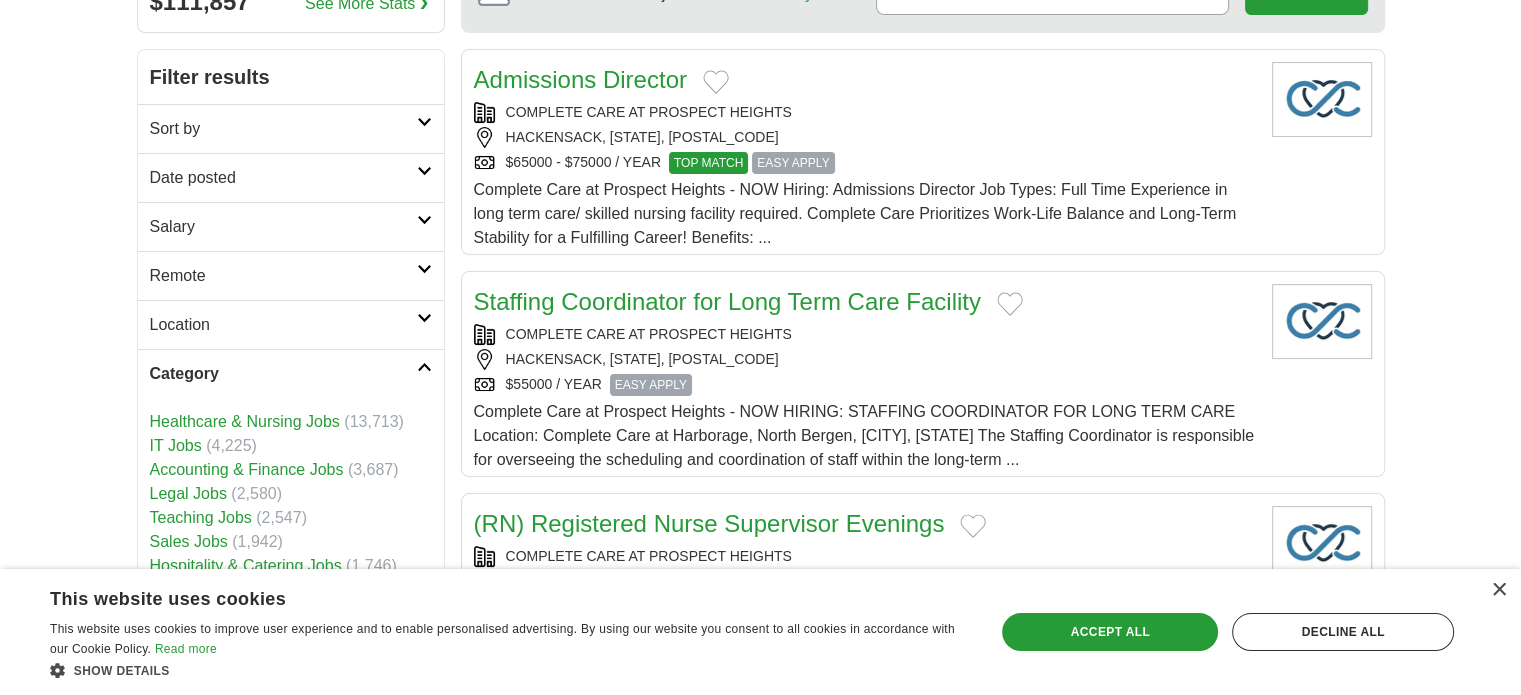 click on "Category" at bounding box center [283, 374] 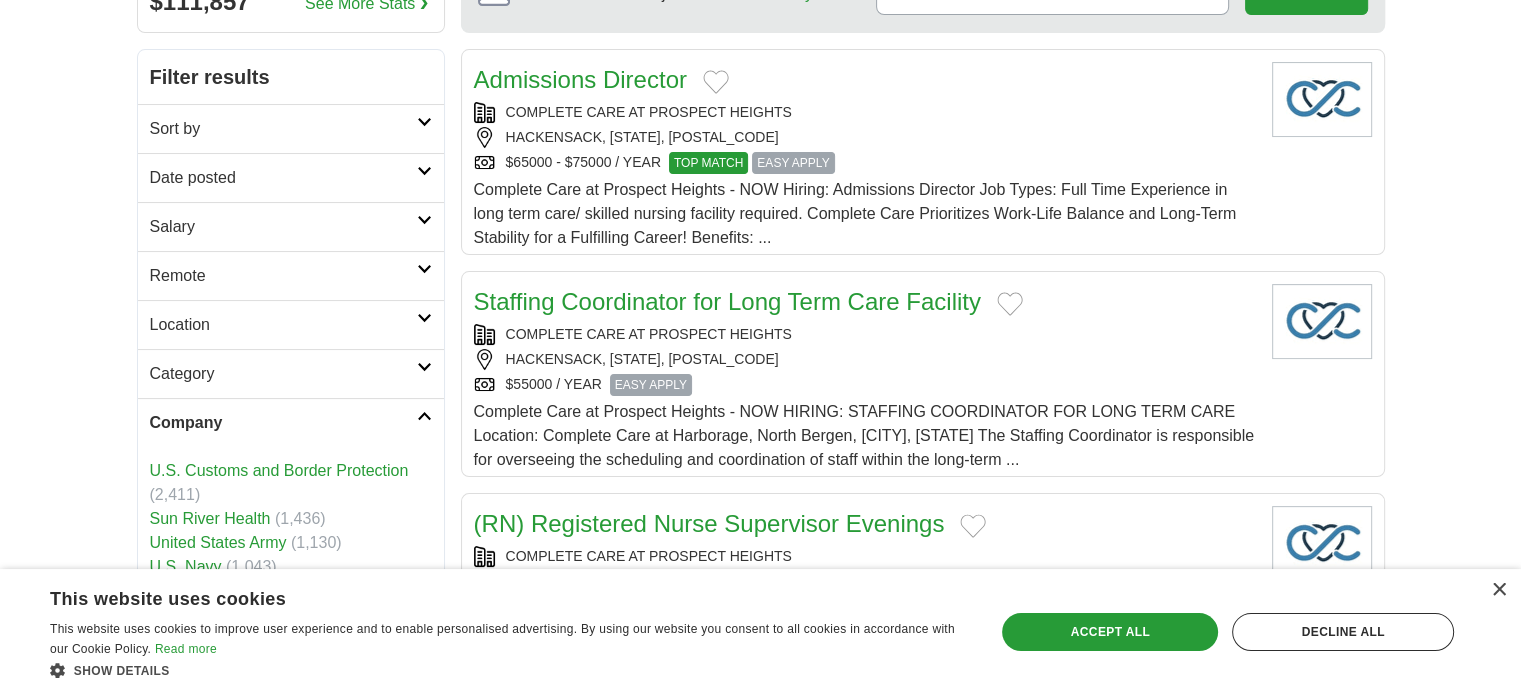 click on "Category" at bounding box center [283, 374] 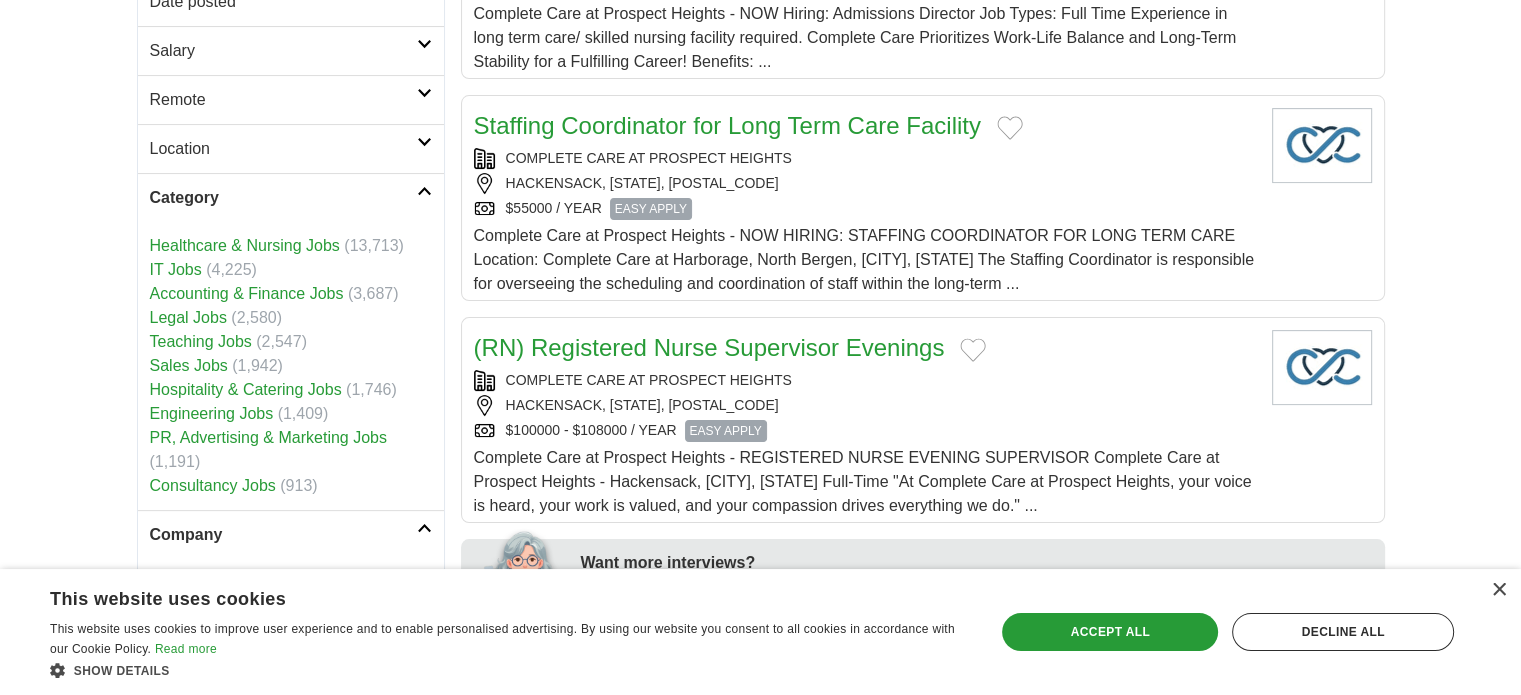 scroll, scrollTop: 408, scrollLeft: 0, axis: vertical 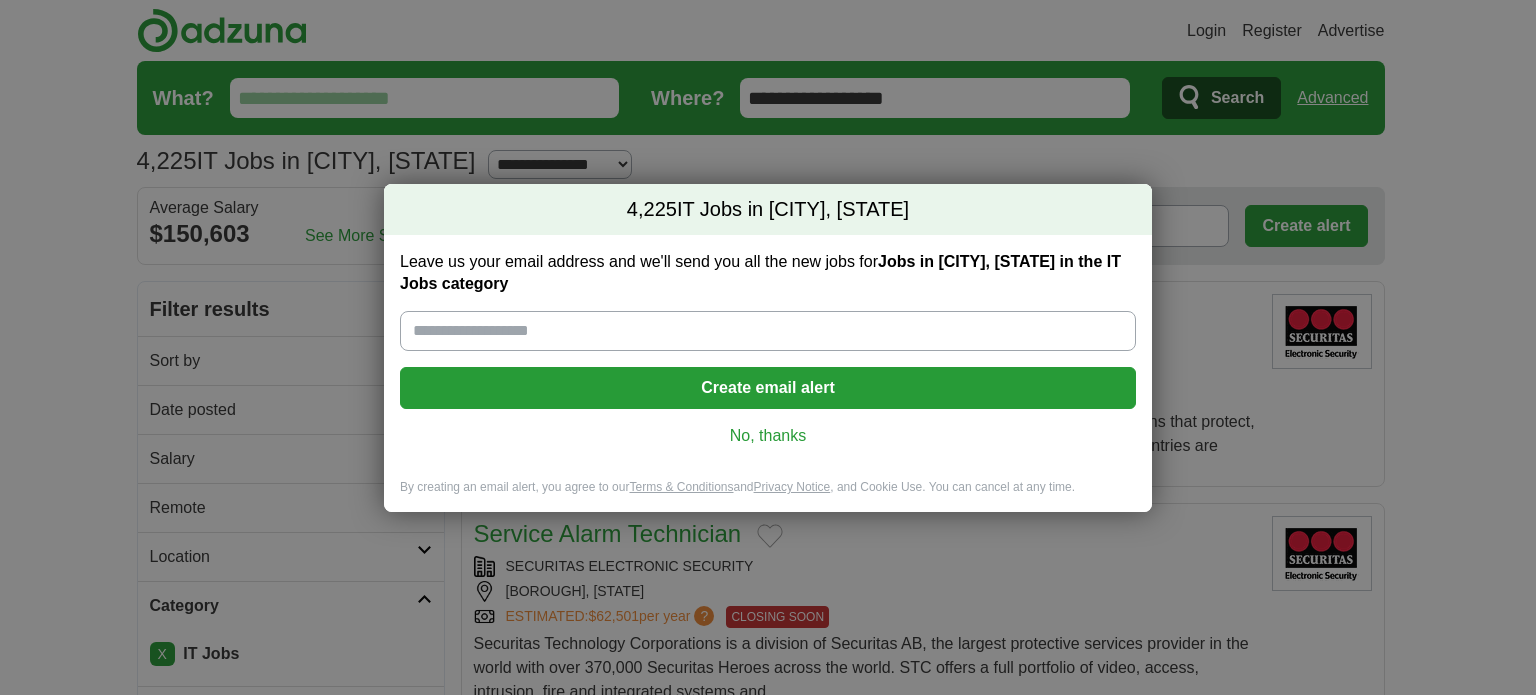 click on "No, thanks" at bounding box center [768, 436] 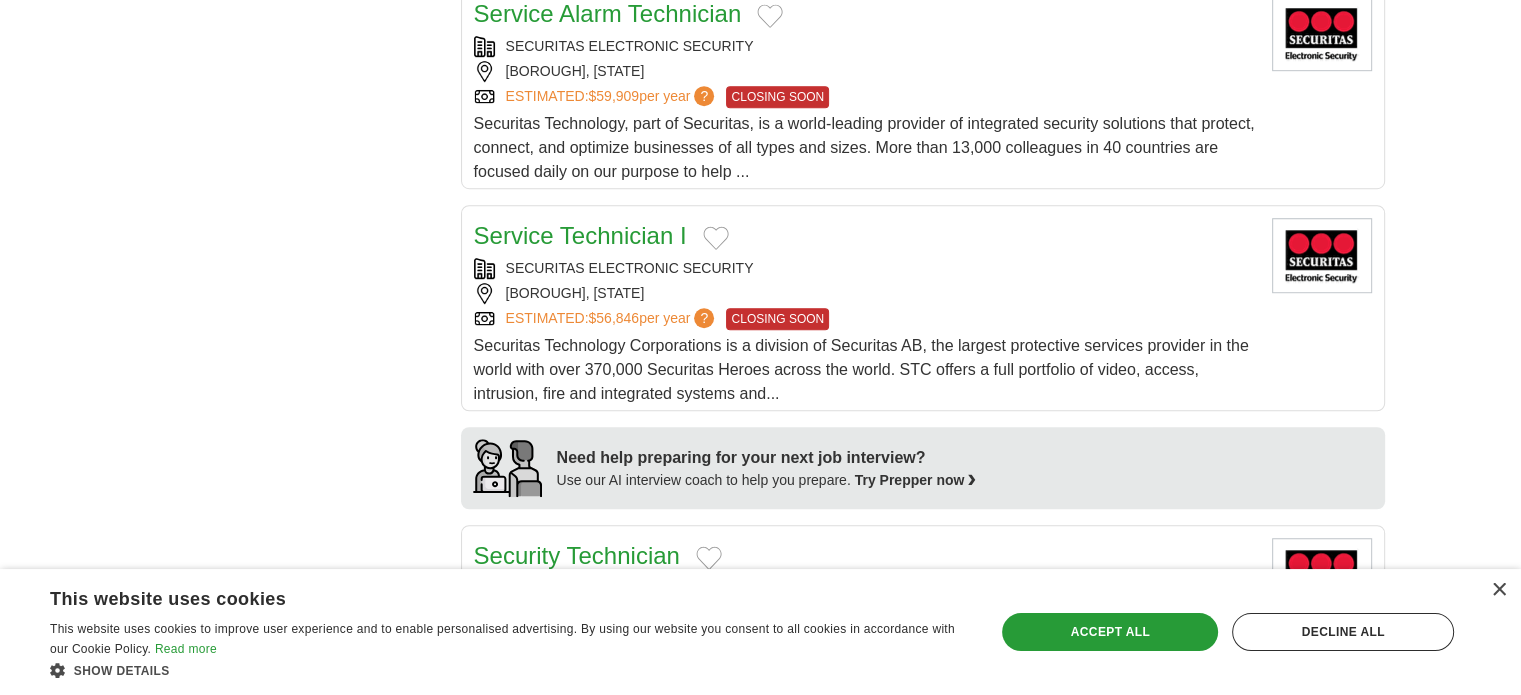 scroll, scrollTop: 1272, scrollLeft: 0, axis: vertical 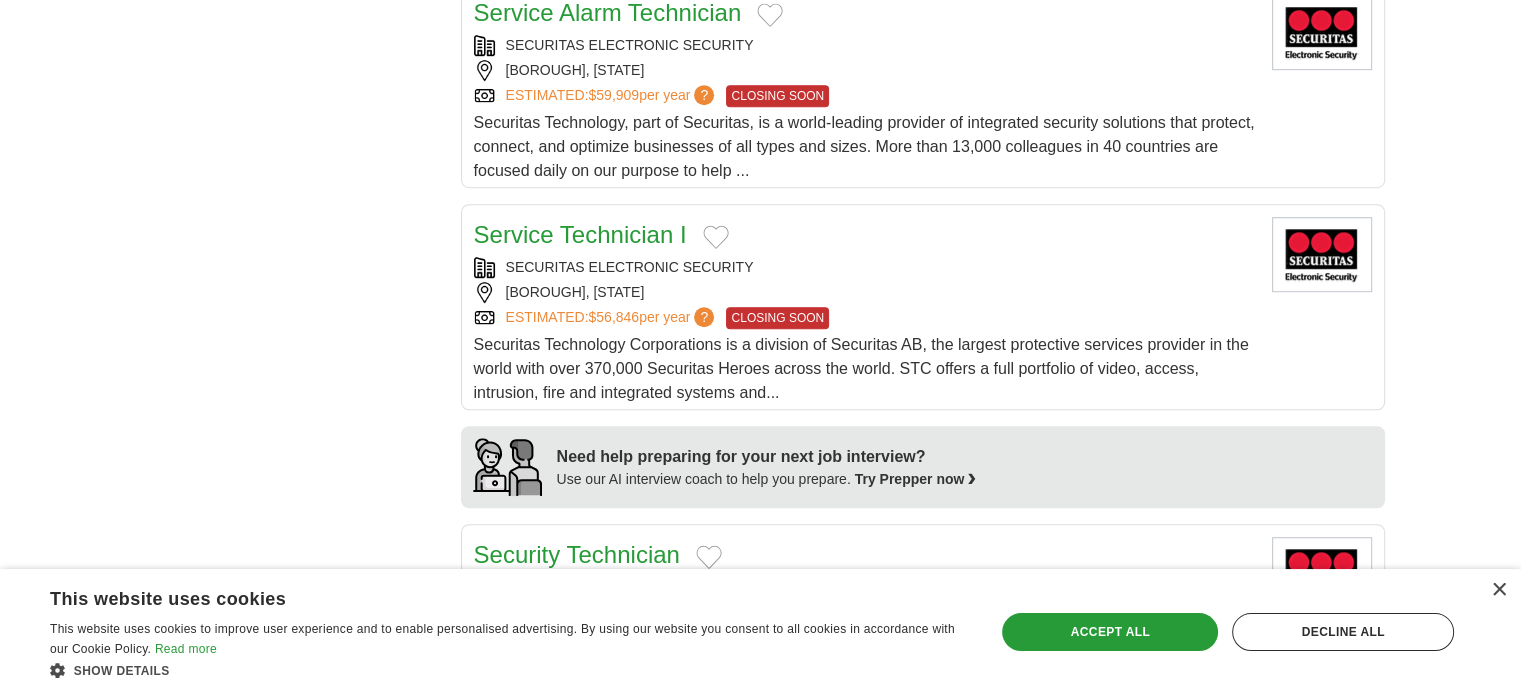 click on "Service Technician I" at bounding box center (580, 235) 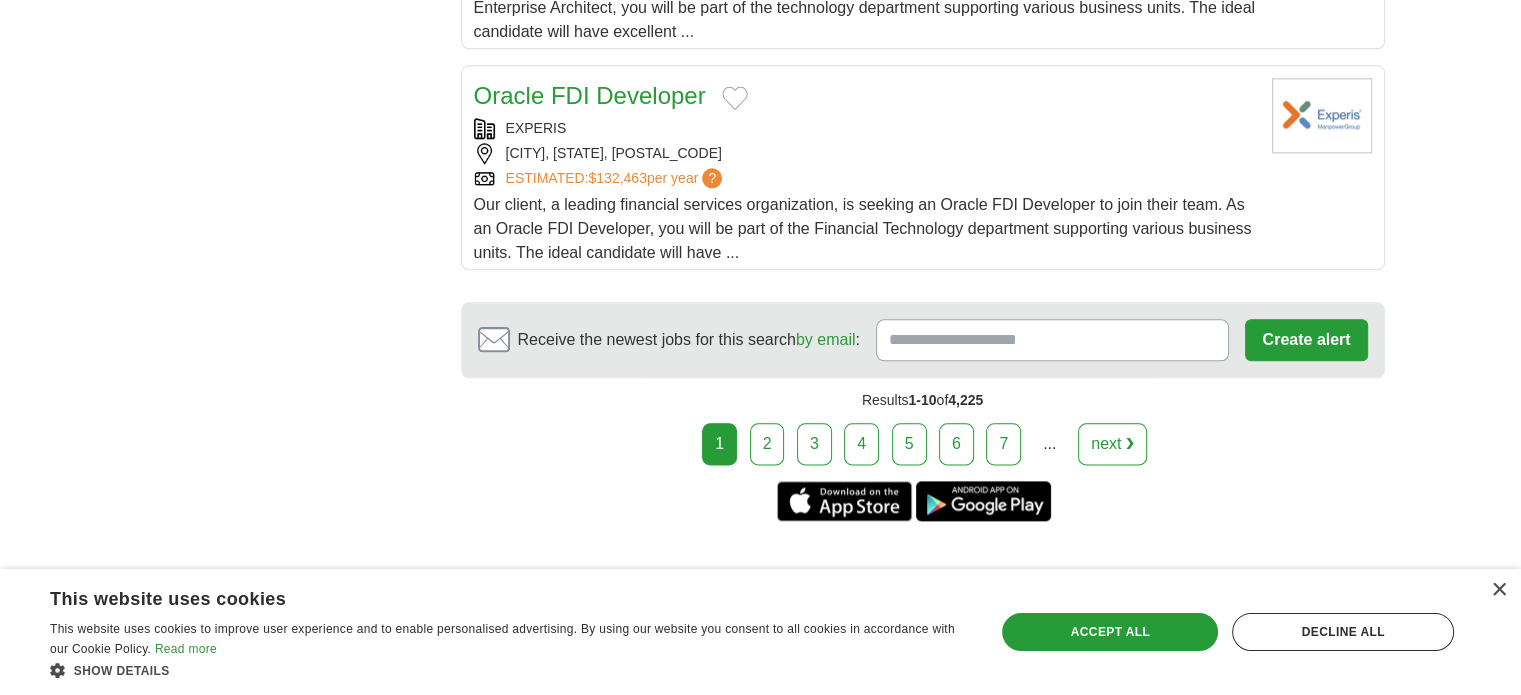 scroll, scrollTop: 2431, scrollLeft: 0, axis: vertical 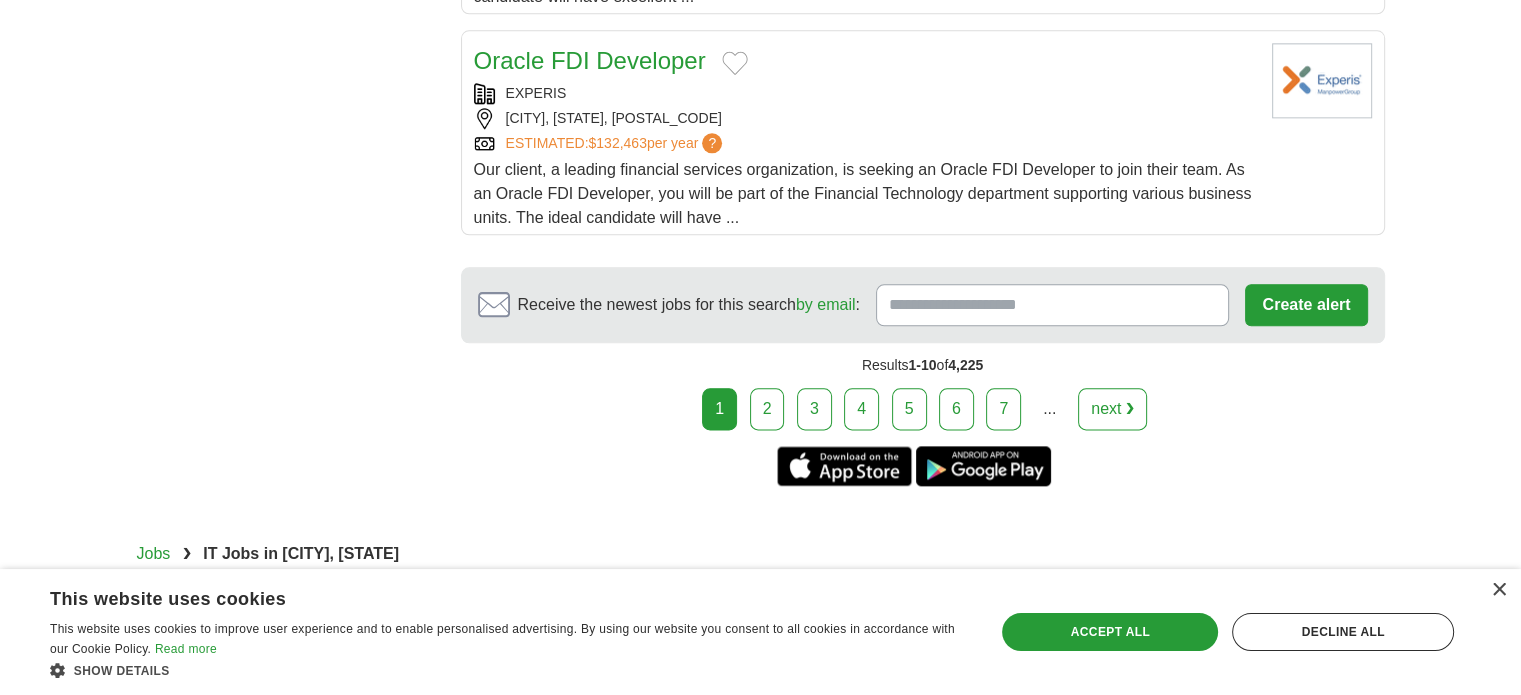 click on "2" at bounding box center [767, 409] 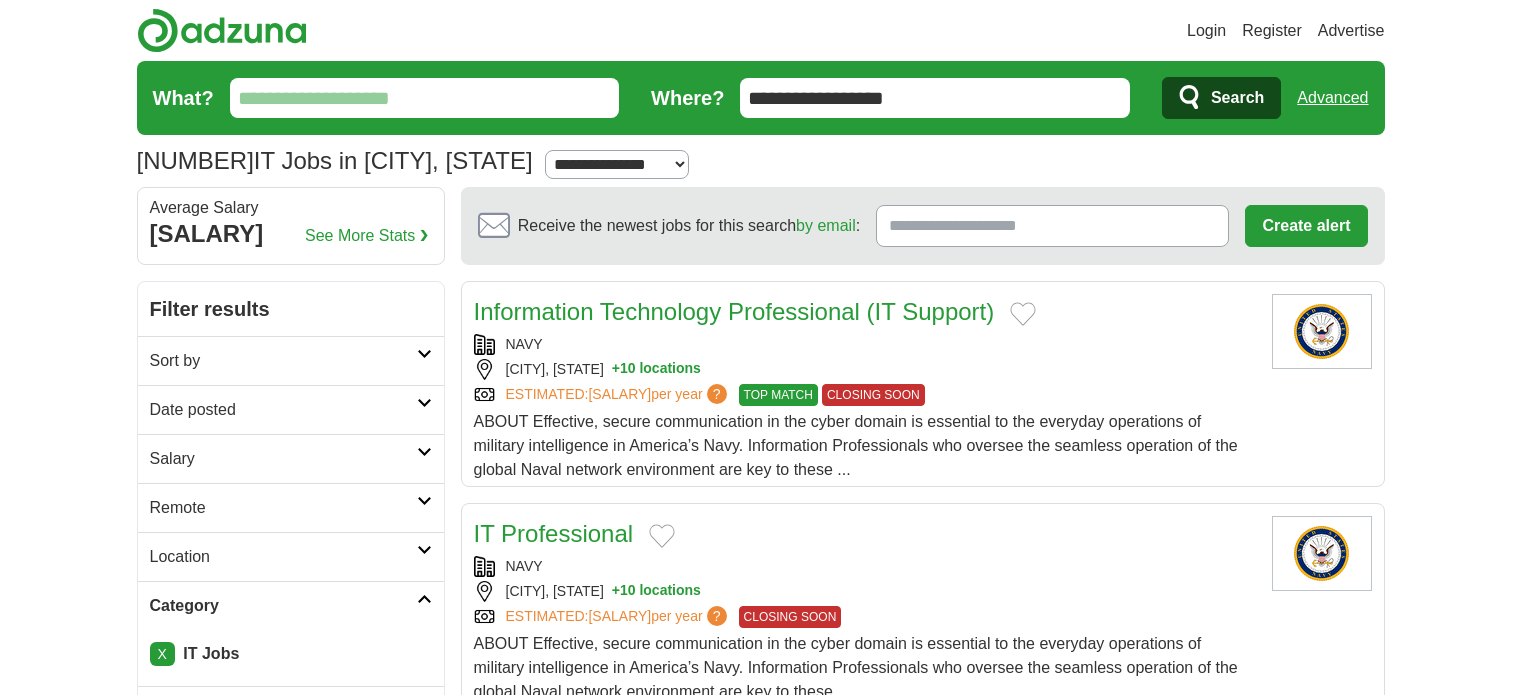 scroll, scrollTop: 35, scrollLeft: 0, axis: vertical 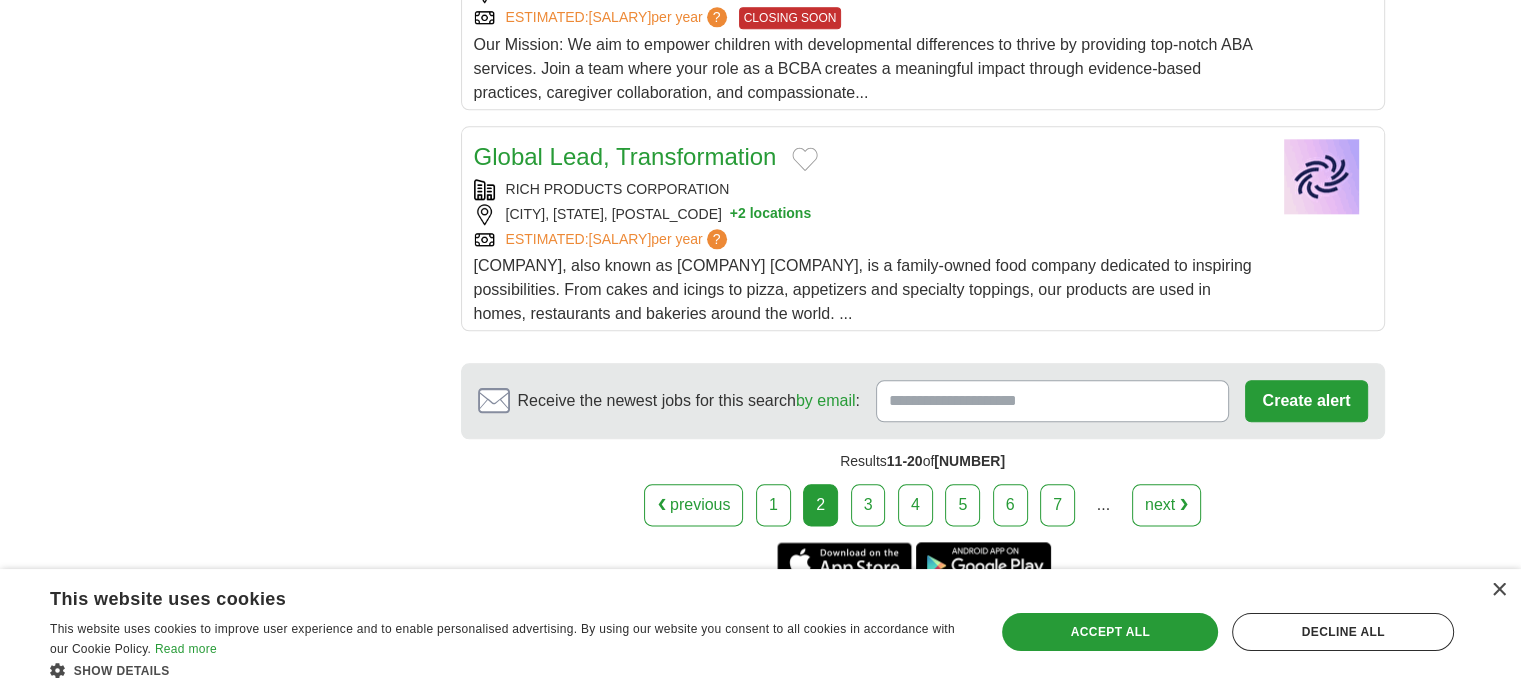 click on "3" at bounding box center (868, 505) 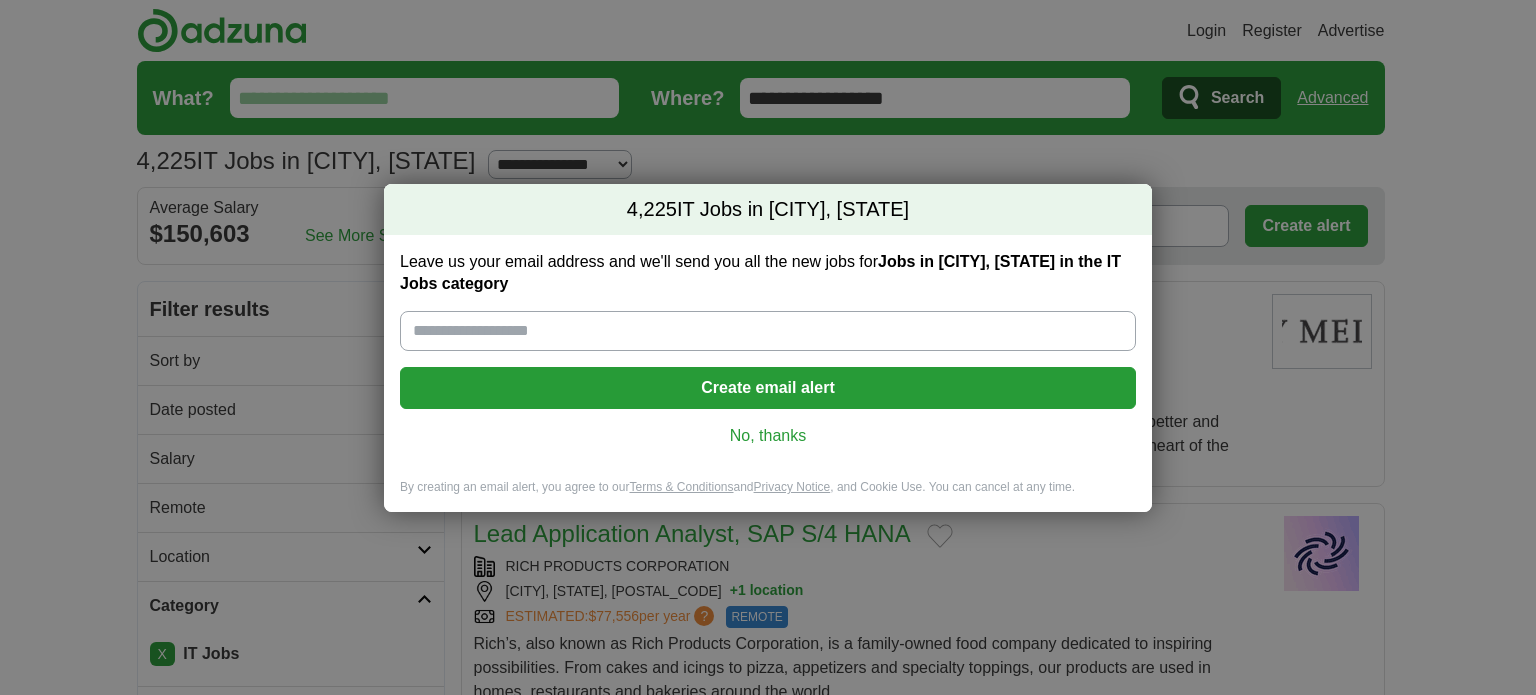 scroll, scrollTop: 0, scrollLeft: 0, axis: both 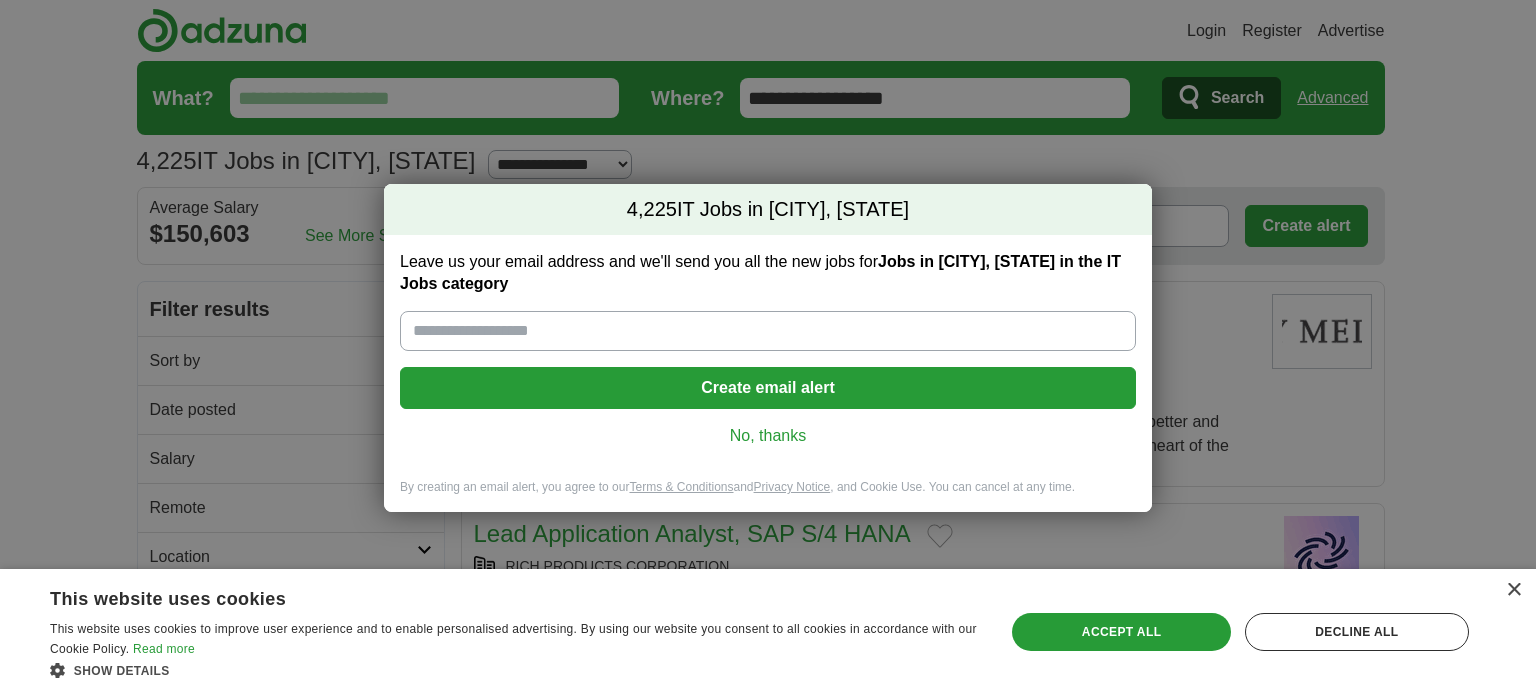 click on "No, thanks" at bounding box center (768, 436) 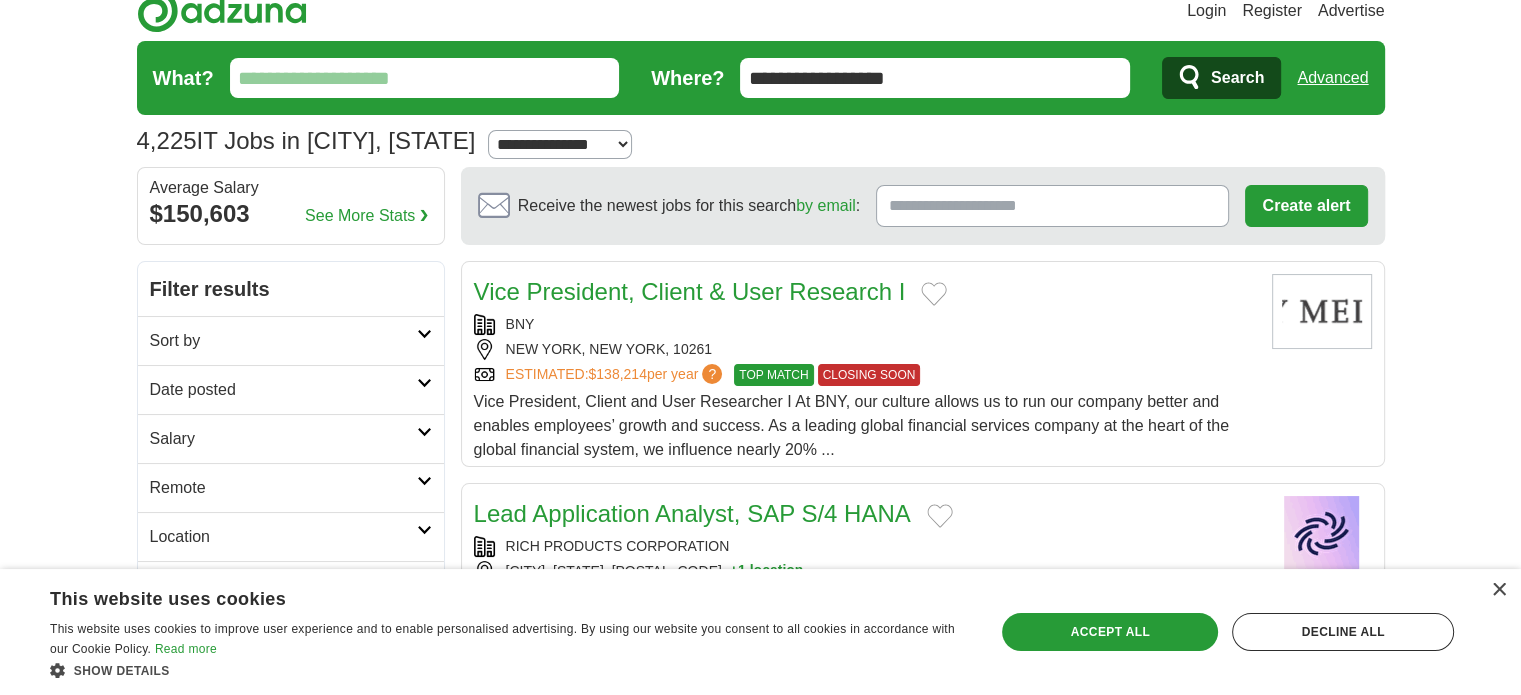 scroll, scrollTop: 0, scrollLeft: 0, axis: both 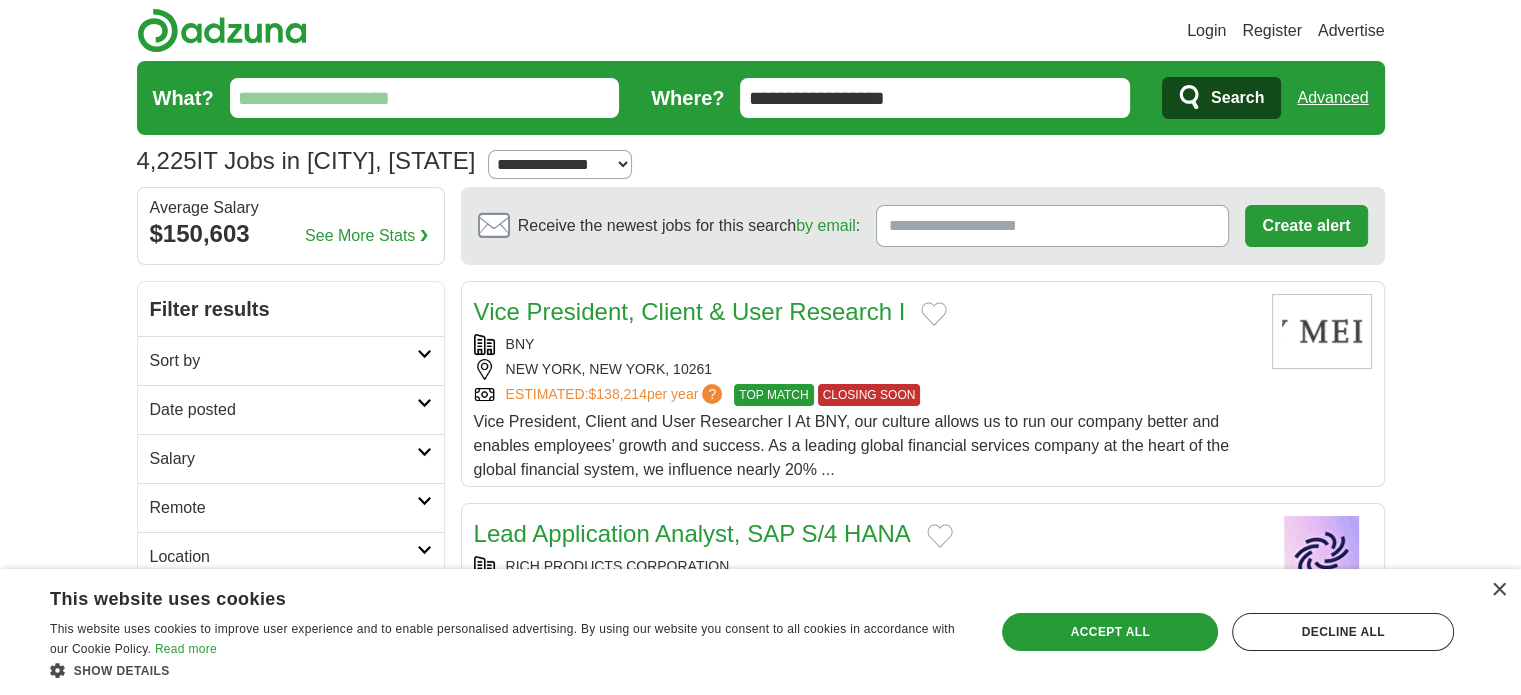 click on "What?" at bounding box center [425, 98] 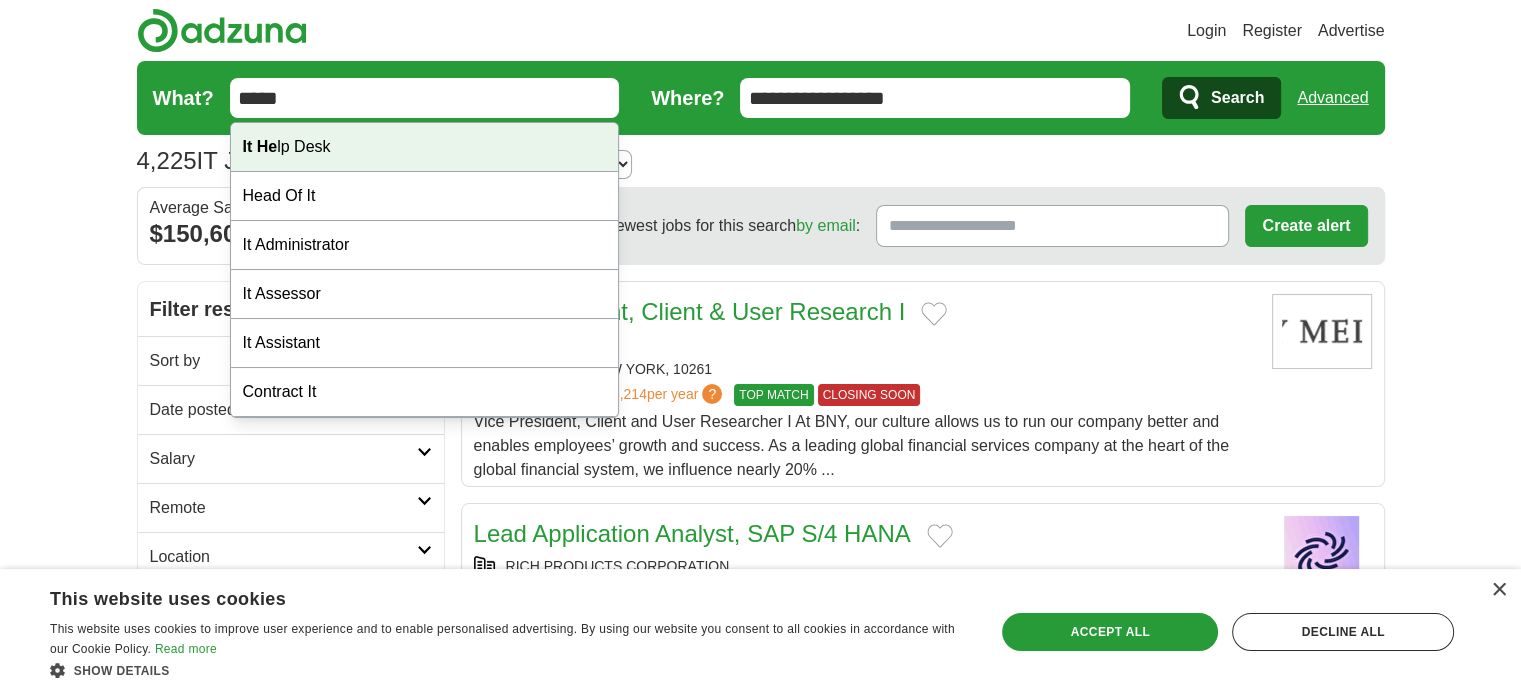 click on "Login
Register
Advertise
4,225
IT Jobs in New York City, NY
Salary
Salary
Select a salary range
Salary from
from $10,000
from $20,000
from $40,000
from $60,000
from $80,000
from $100,000
per year" at bounding box center (760, 1633) 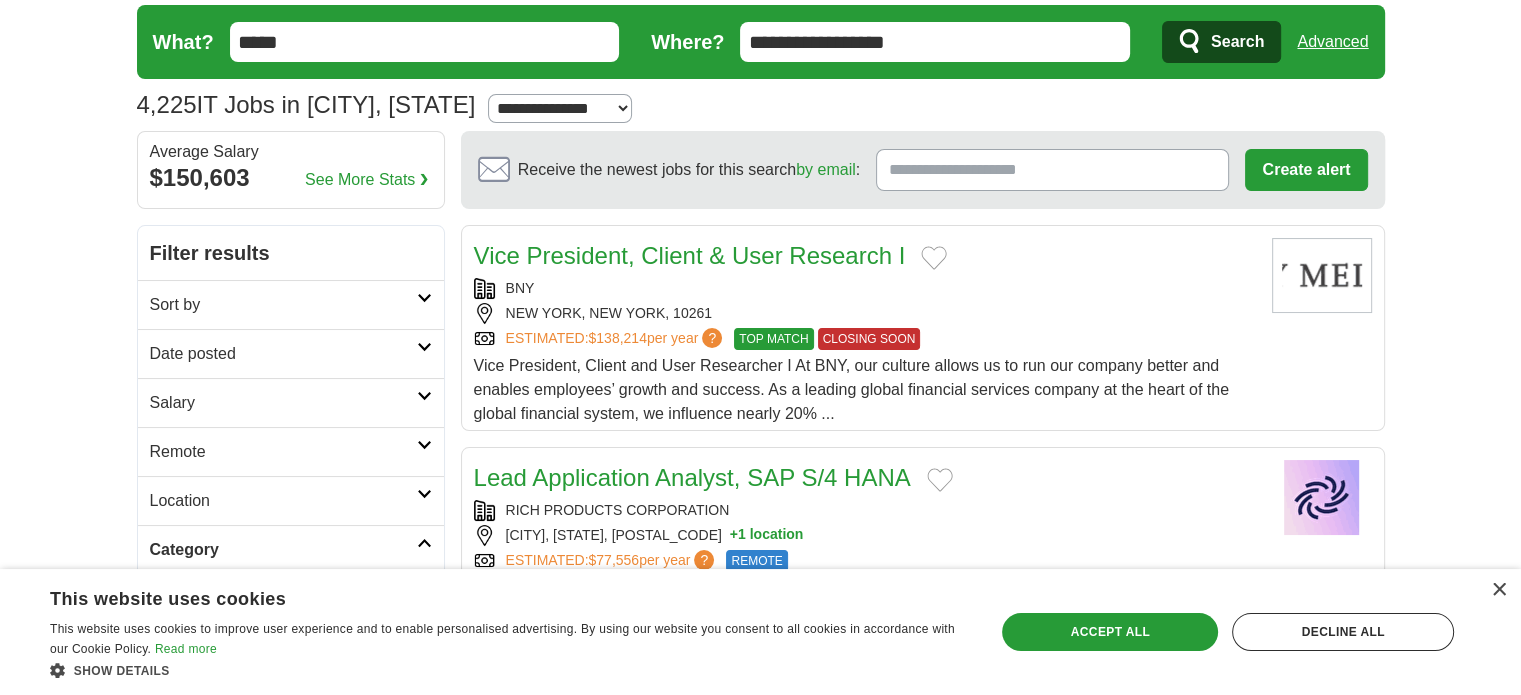 scroll, scrollTop: 0, scrollLeft: 0, axis: both 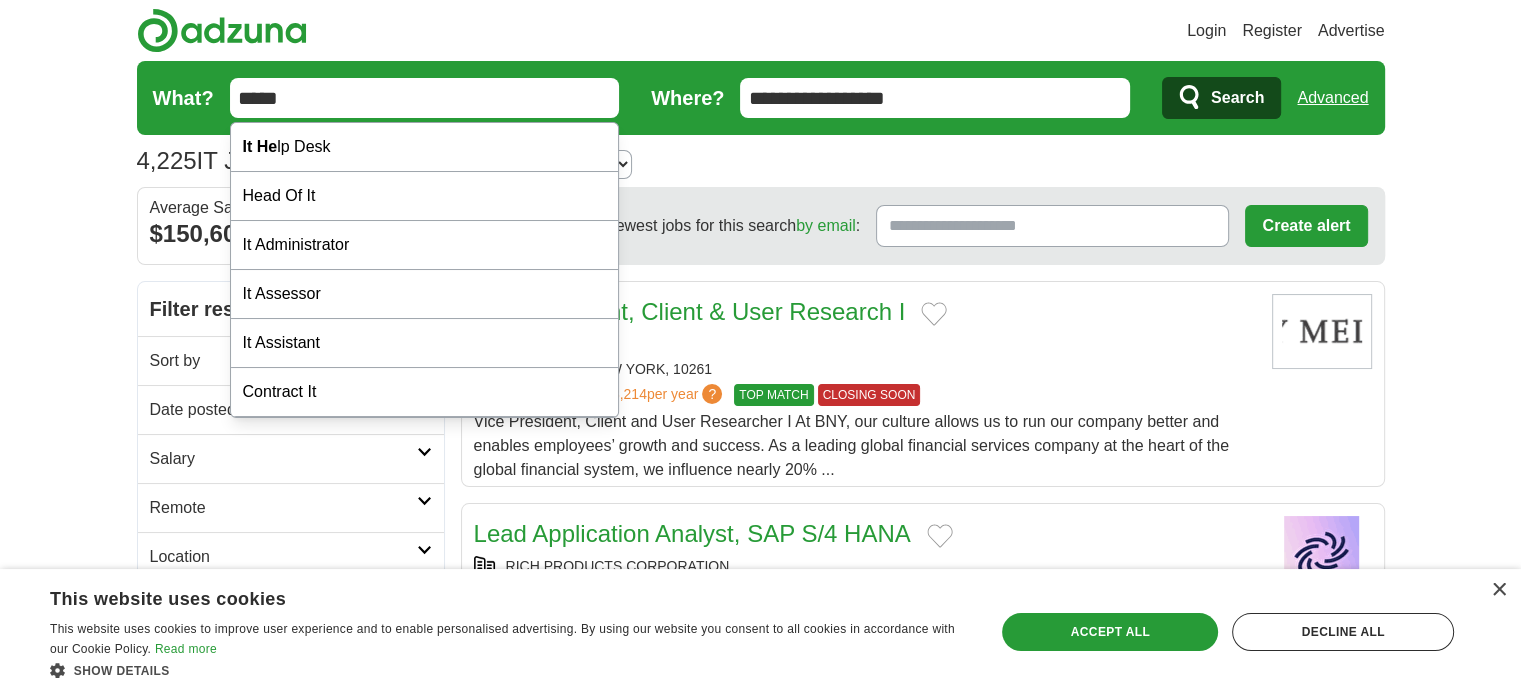 click on "*****" at bounding box center (425, 98) 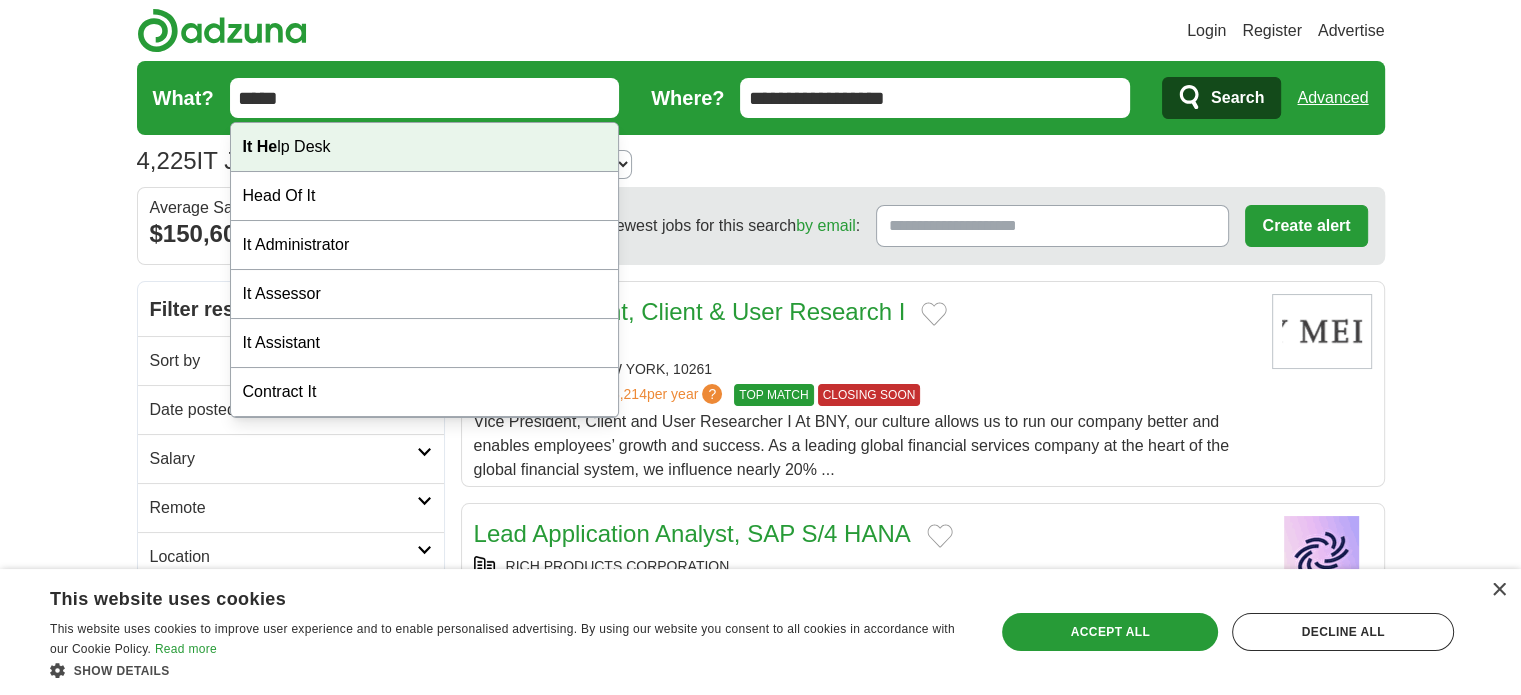 click on "It He lp Desk" at bounding box center [425, 147] 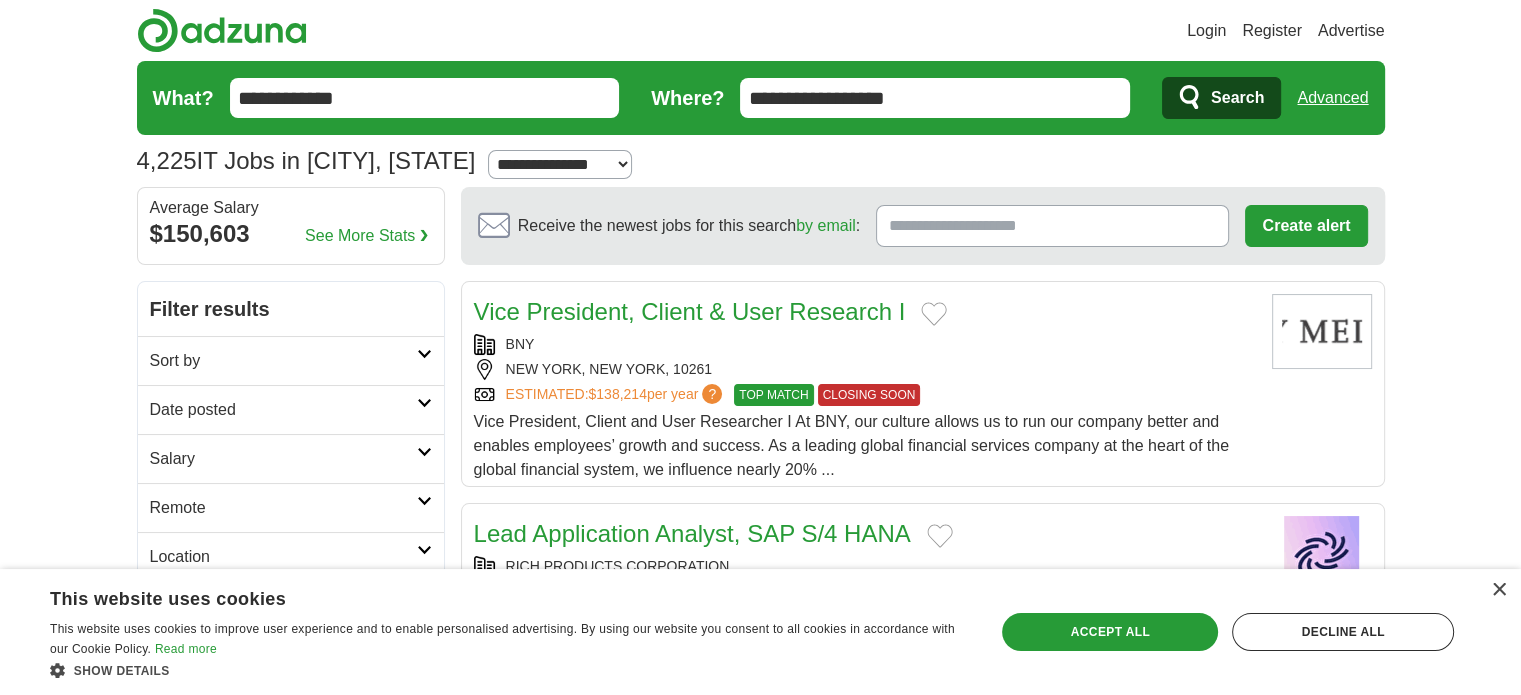 click on "Search" at bounding box center [1237, 98] 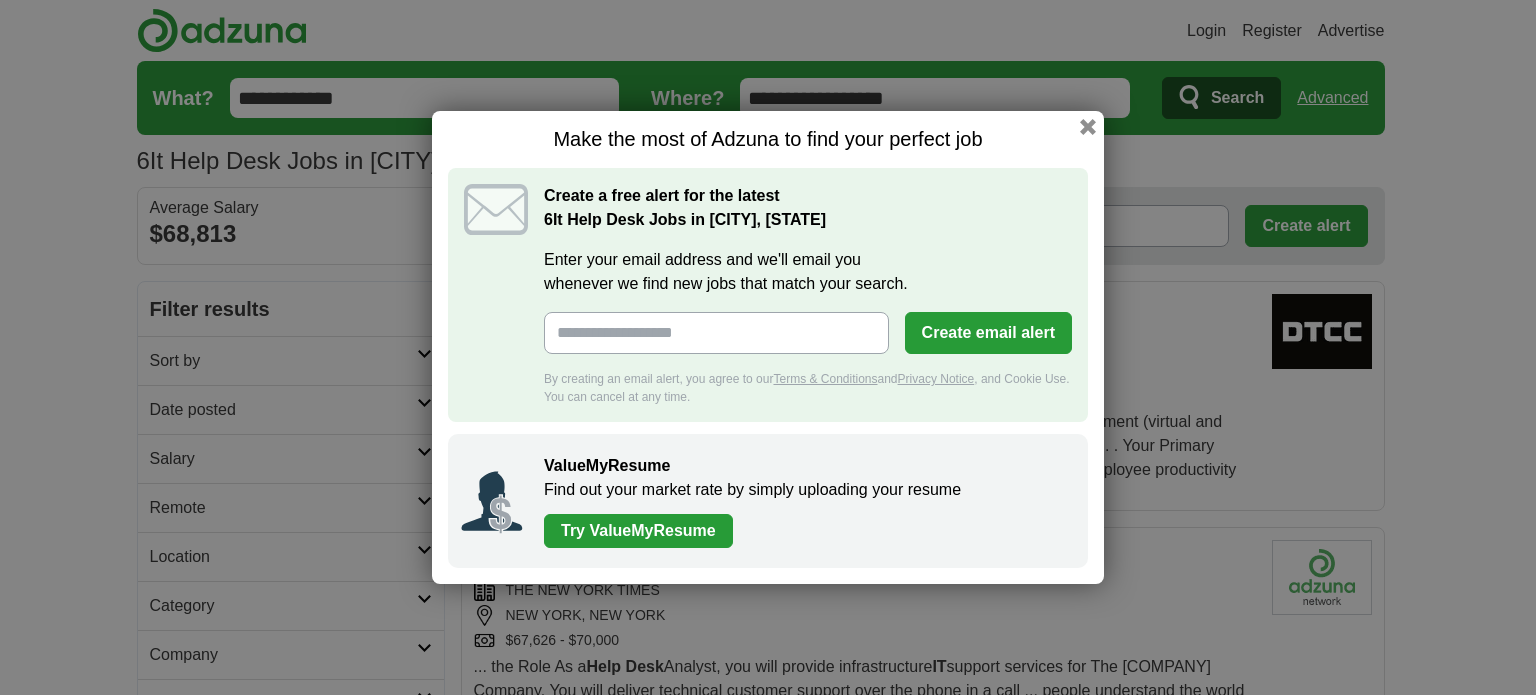 scroll, scrollTop: 0, scrollLeft: 0, axis: both 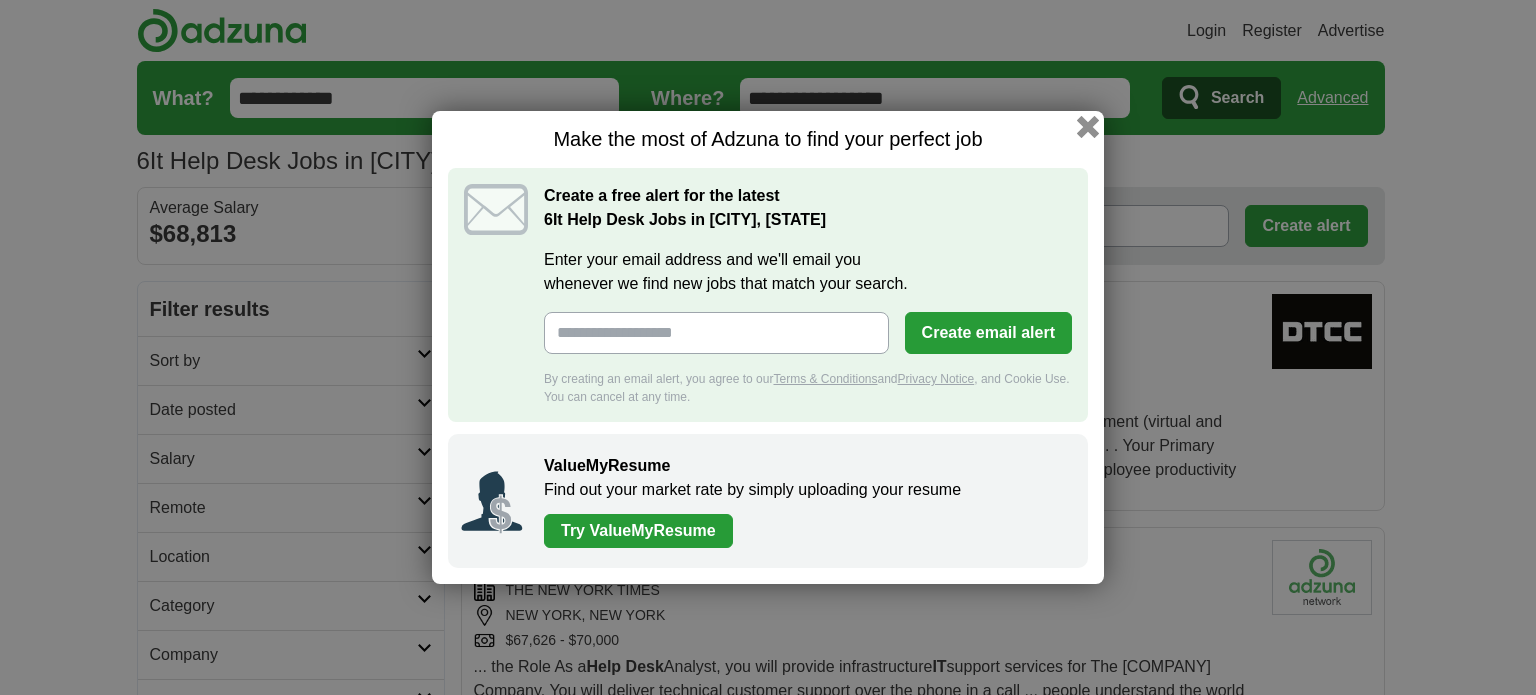 click at bounding box center [1088, 127] 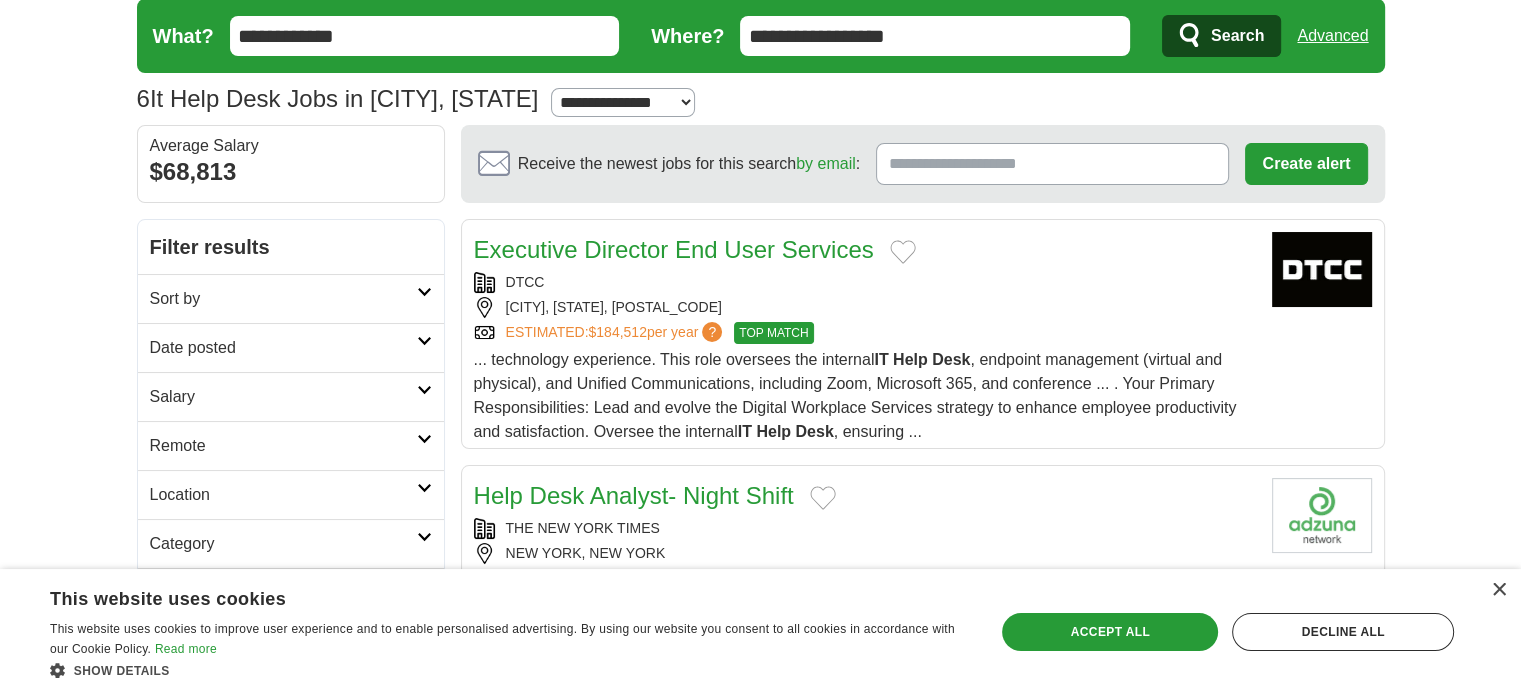 scroll, scrollTop: 0, scrollLeft: 0, axis: both 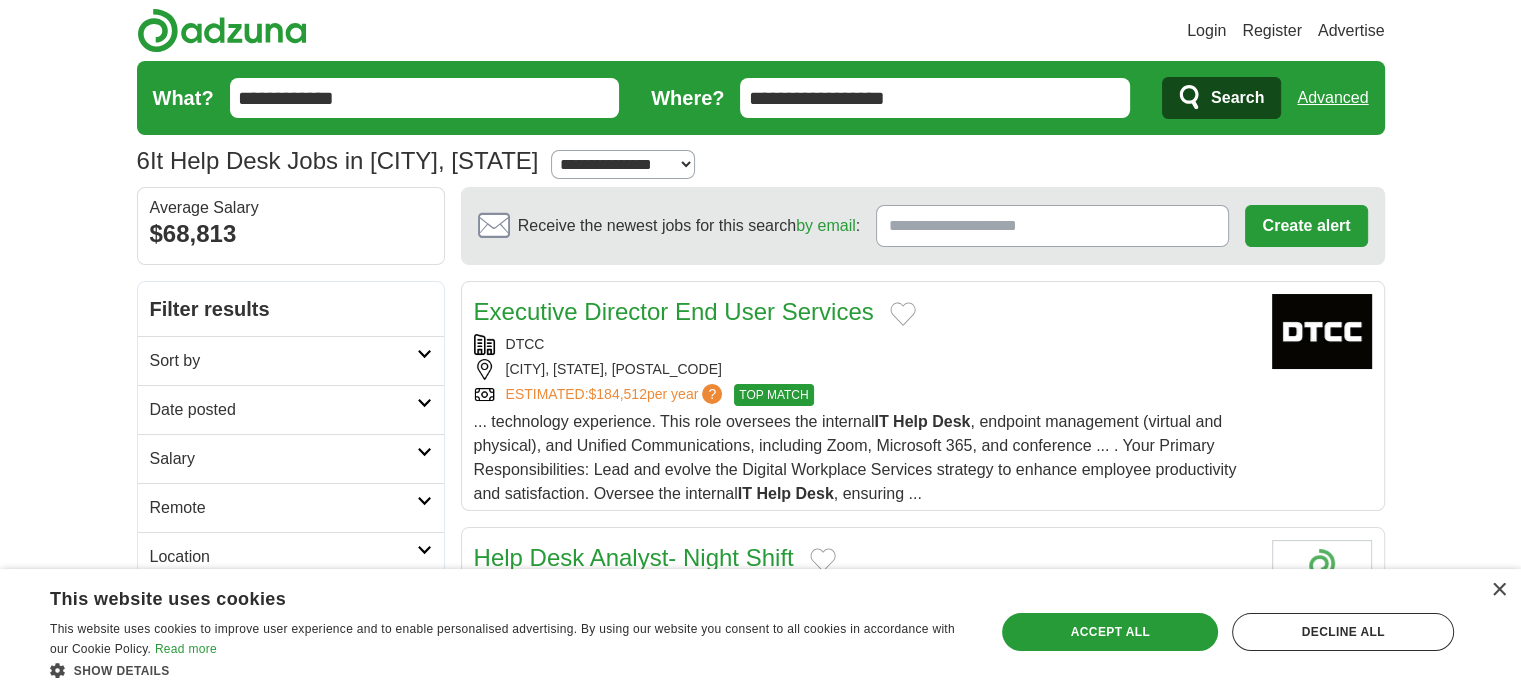 click on "**********" at bounding box center (425, 98) 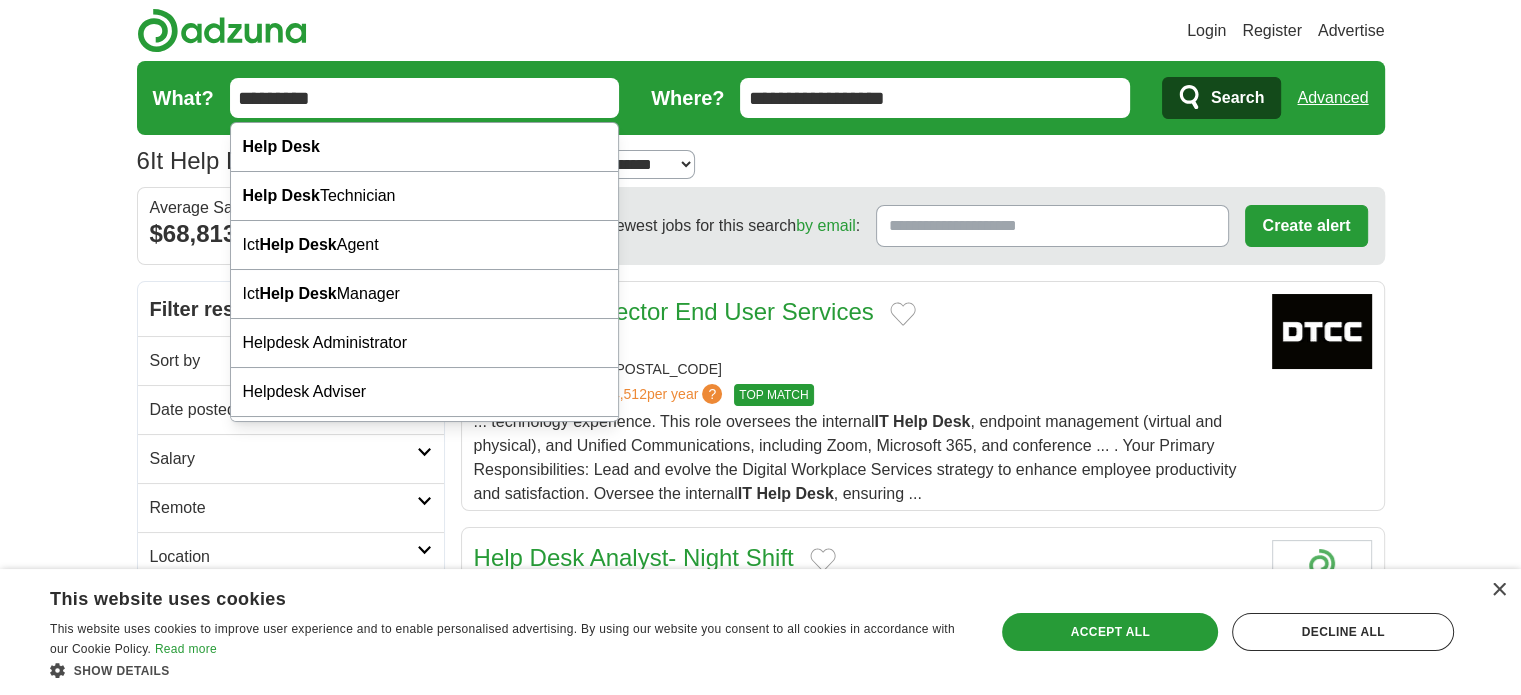 click on "*********" at bounding box center [425, 98] 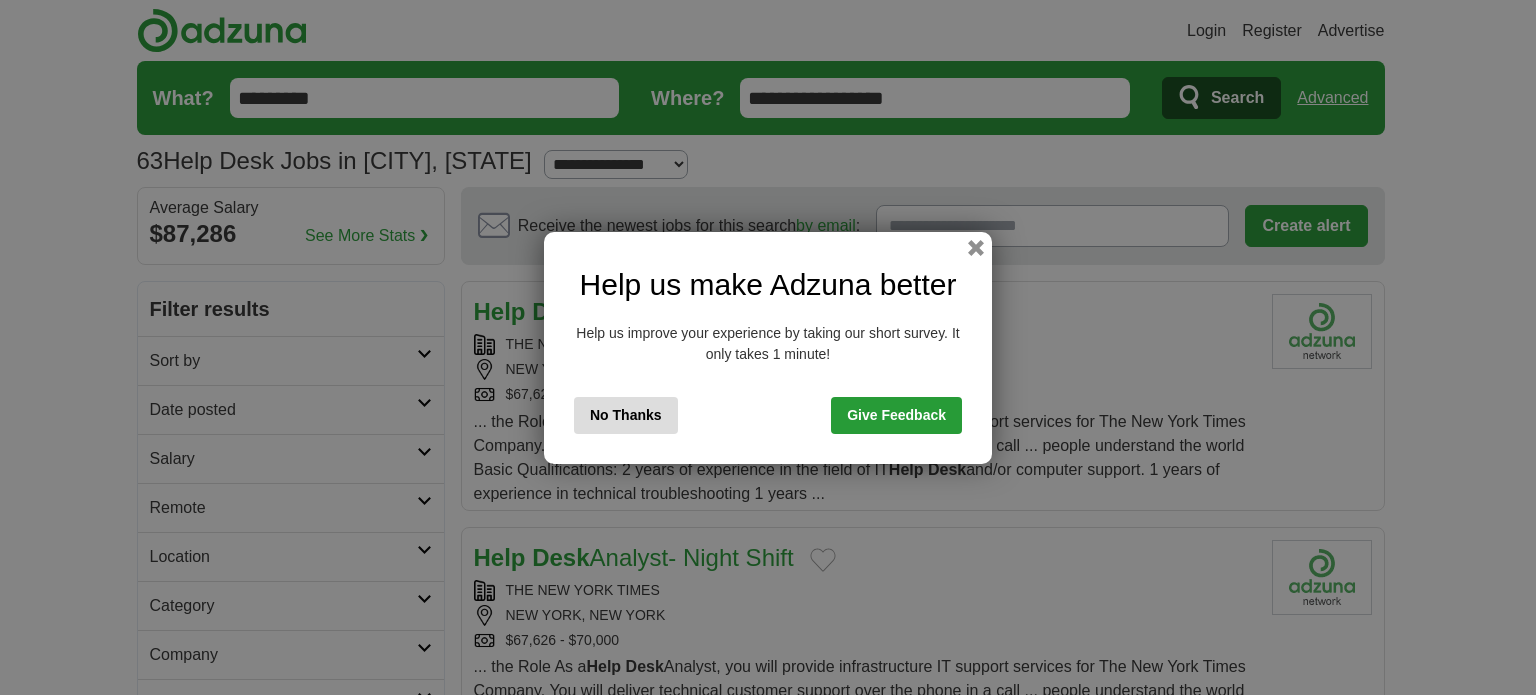 scroll, scrollTop: 0, scrollLeft: 0, axis: both 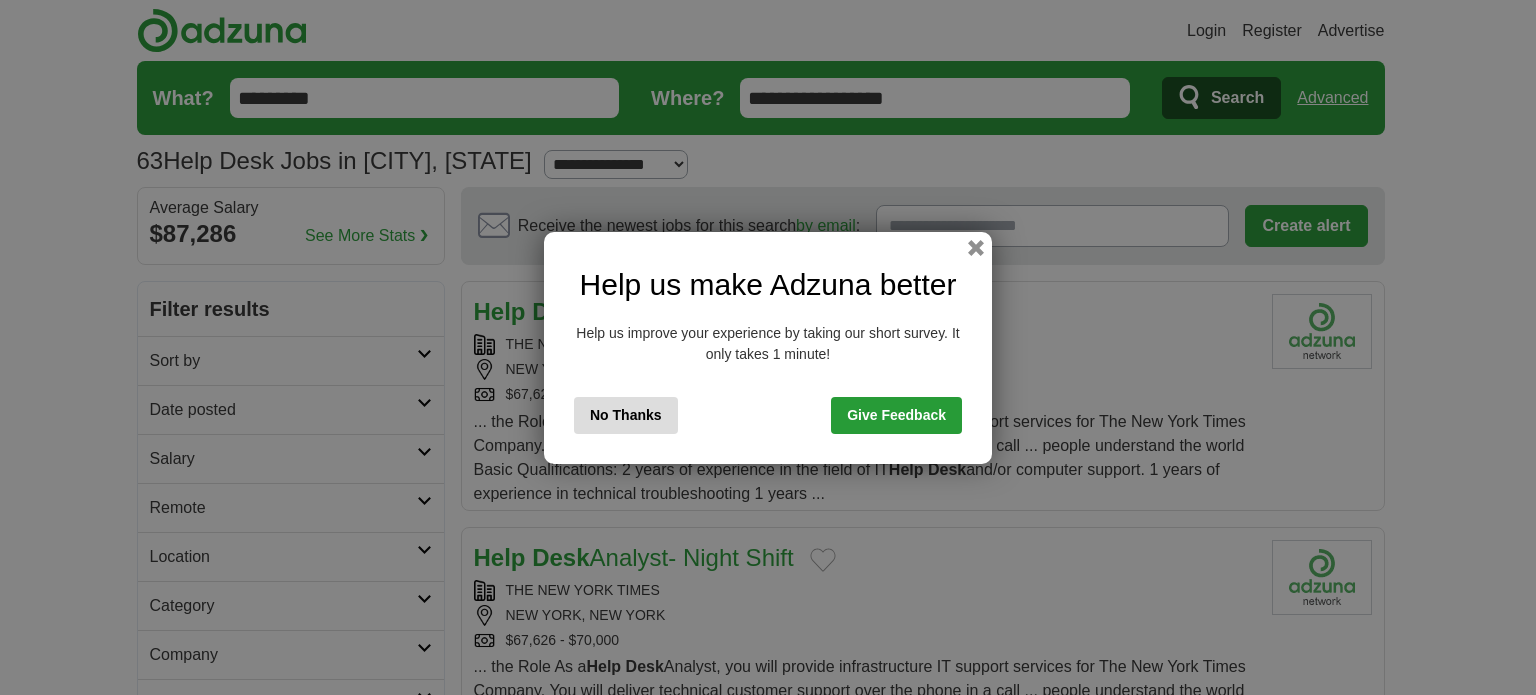 click on "Help us make Adzuna better
Help us improve your experience by taking our short survey. It only takes 1 minute!
No Thanks
Give Feedback
Loading..." at bounding box center [768, 347] 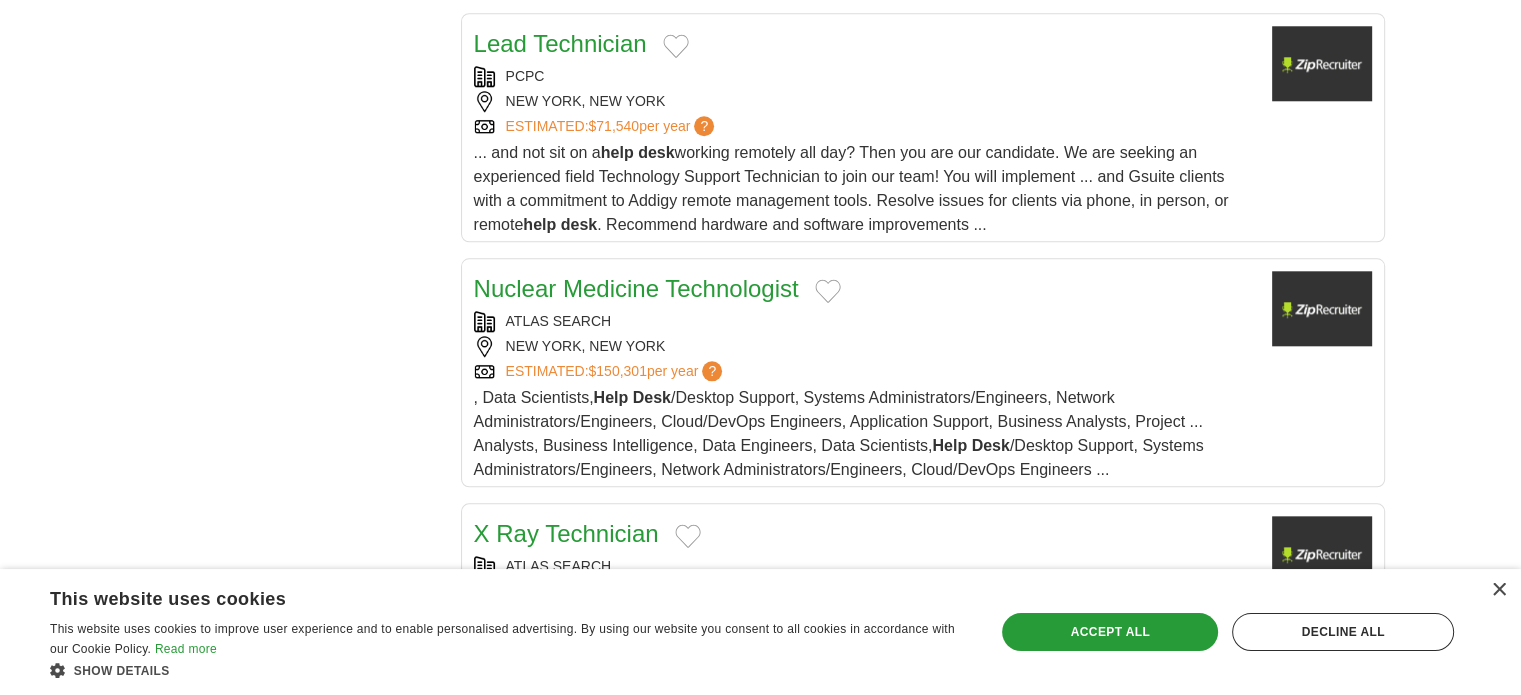 scroll, scrollTop: 2080, scrollLeft: 0, axis: vertical 